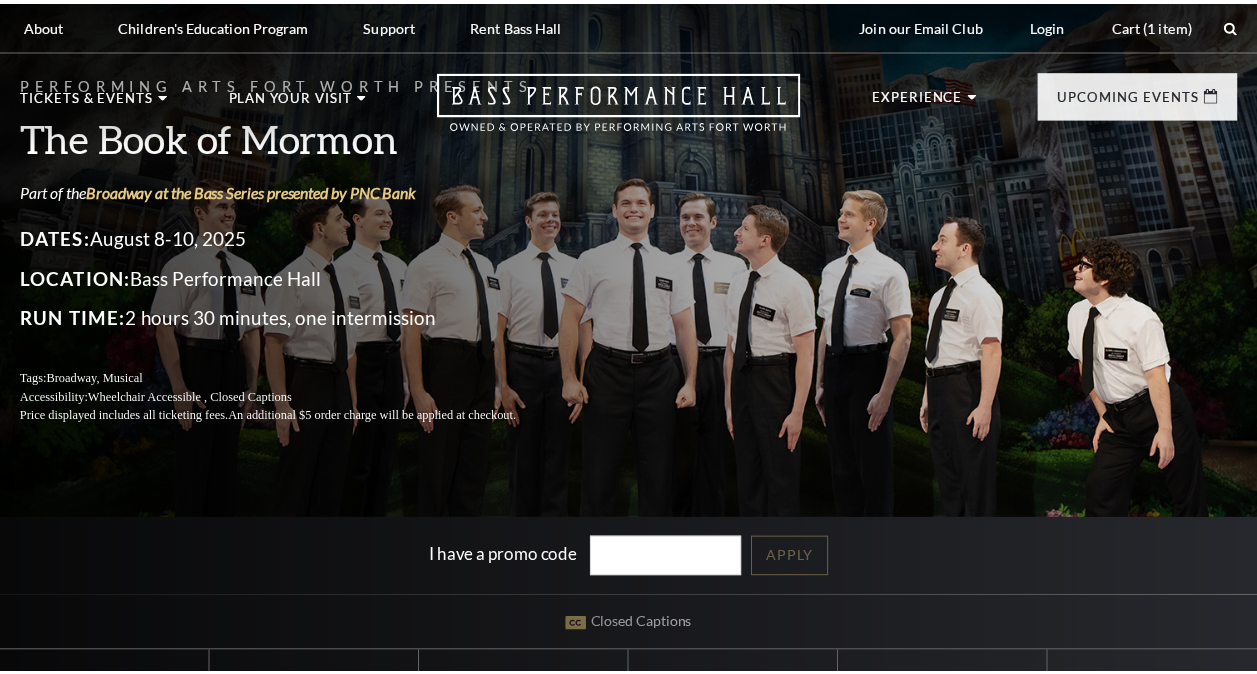 scroll, scrollTop: 0, scrollLeft: 0, axis: both 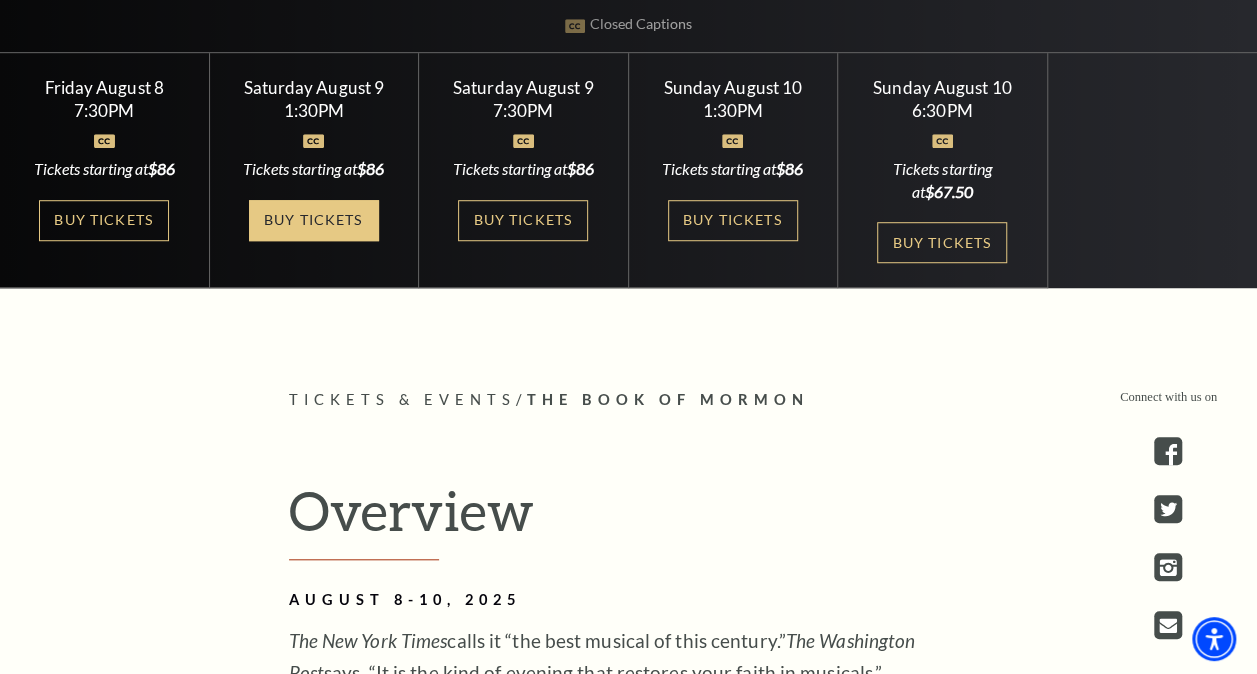 click on "Buy Tickets" at bounding box center [314, 220] 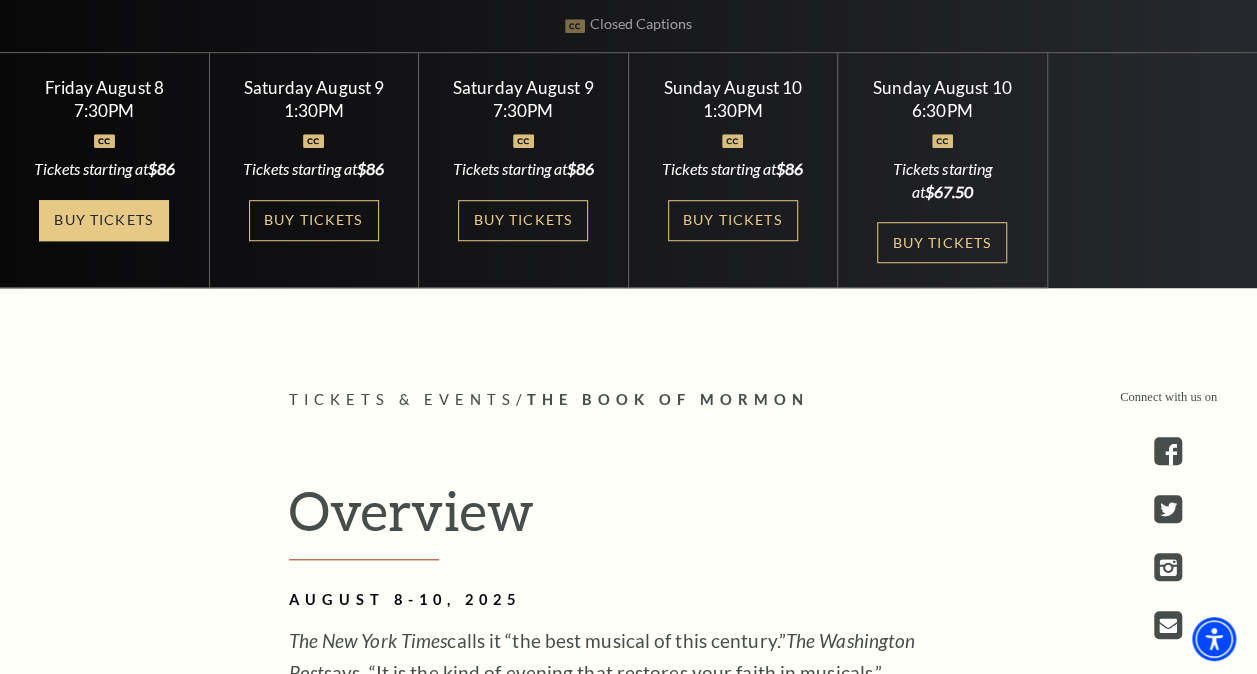 click on "Buy Tickets" at bounding box center [104, 220] 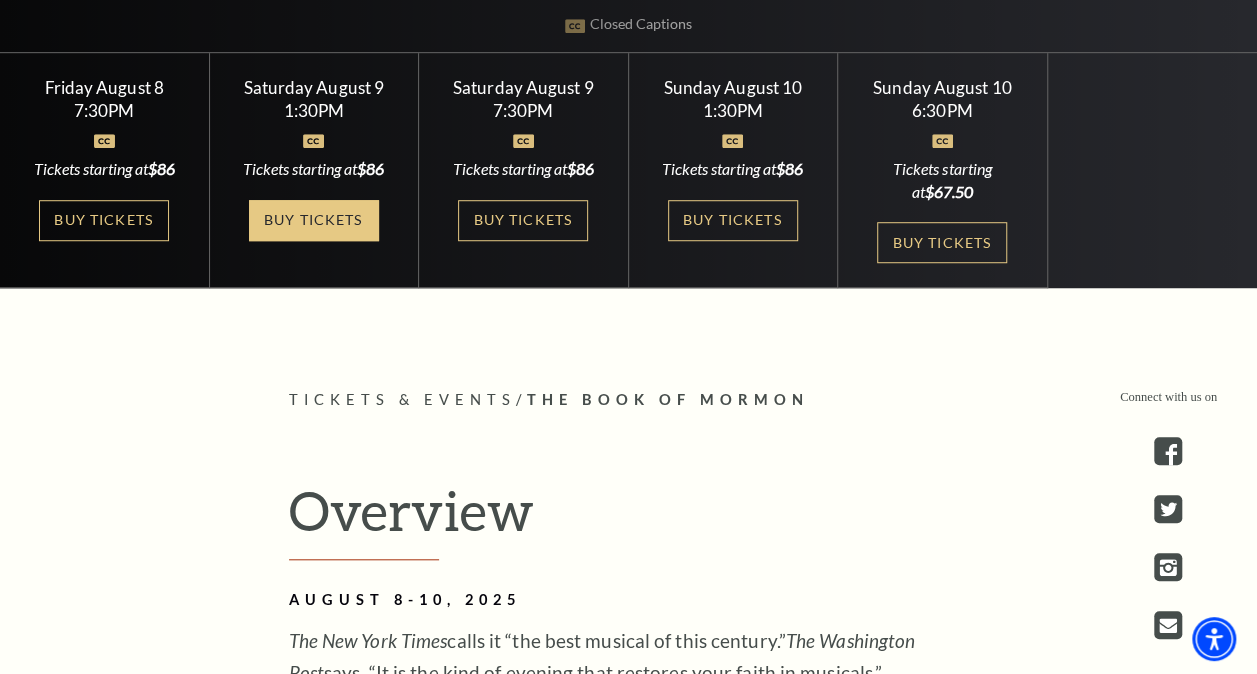 click on "Buy Tickets" at bounding box center [314, 220] 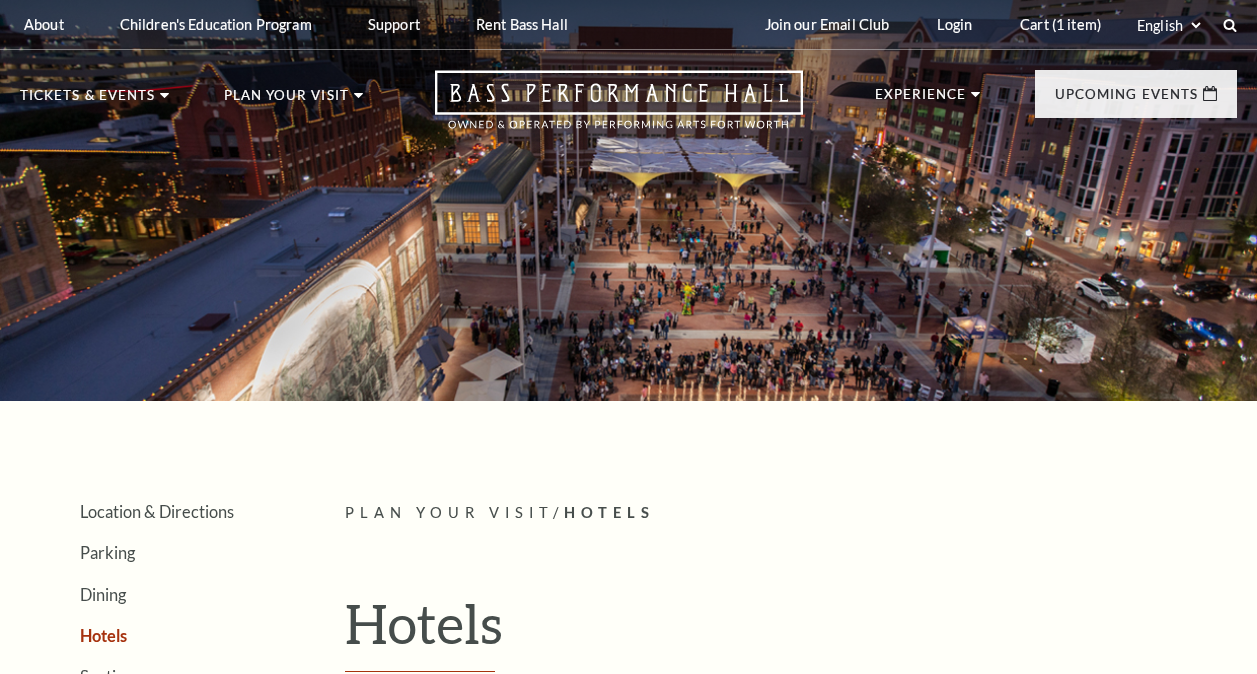 scroll, scrollTop: 0, scrollLeft: 0, axis: both 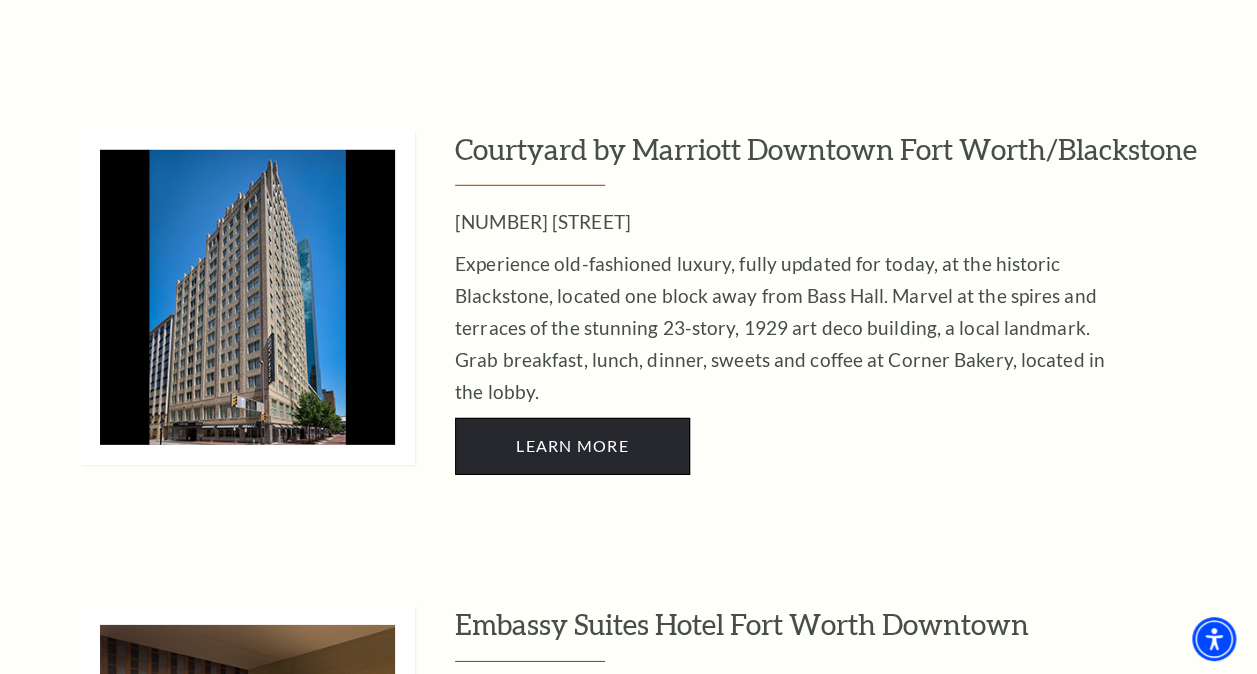 click on "LEARN MORE" at bounding box center (572, 446) 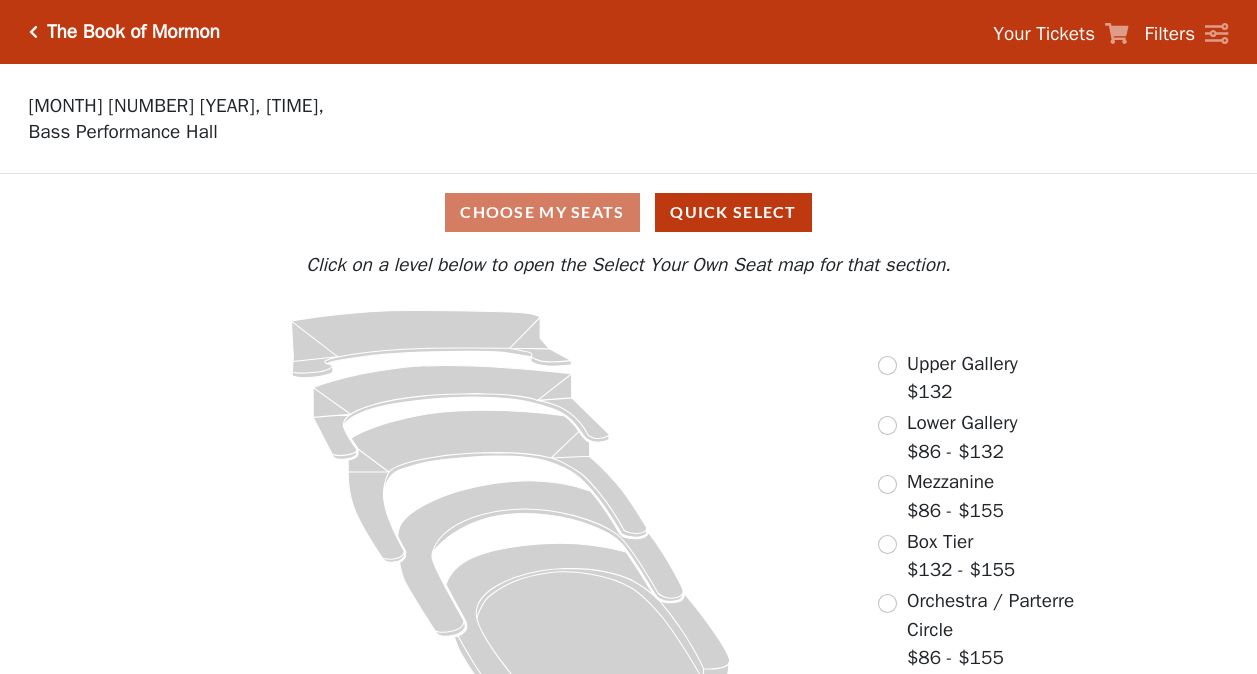 scroll, scrollTop: 0, scrollLeft: 0, axis: both 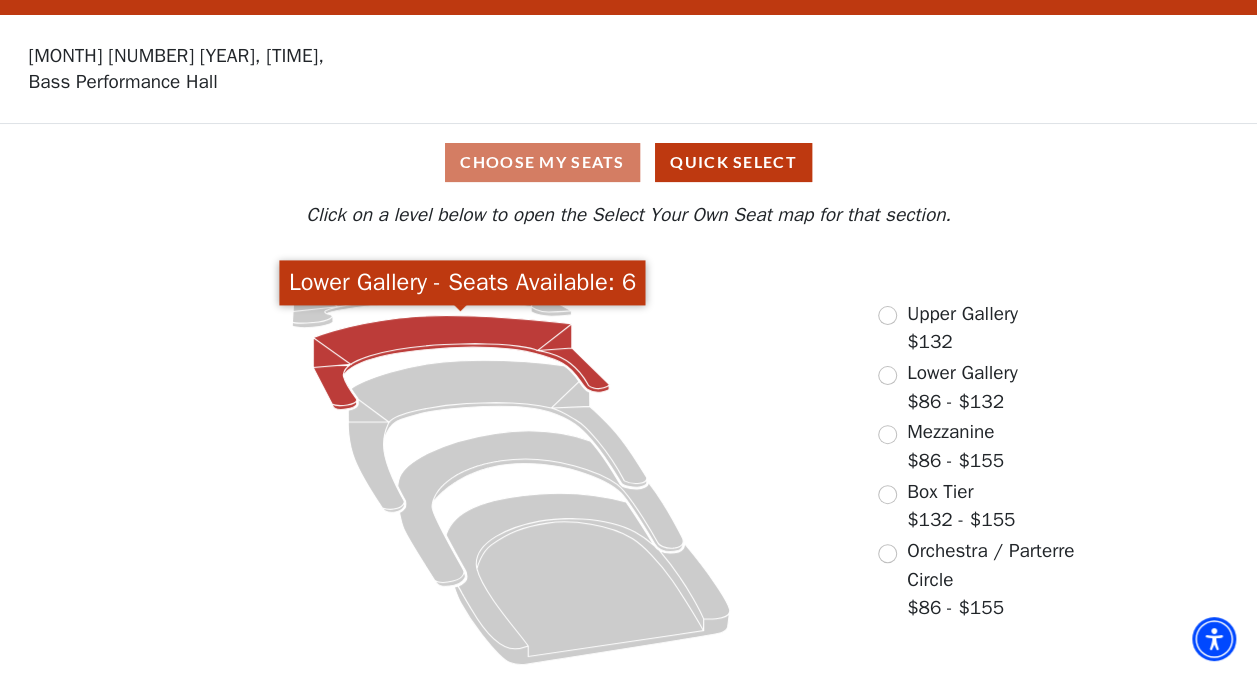 click 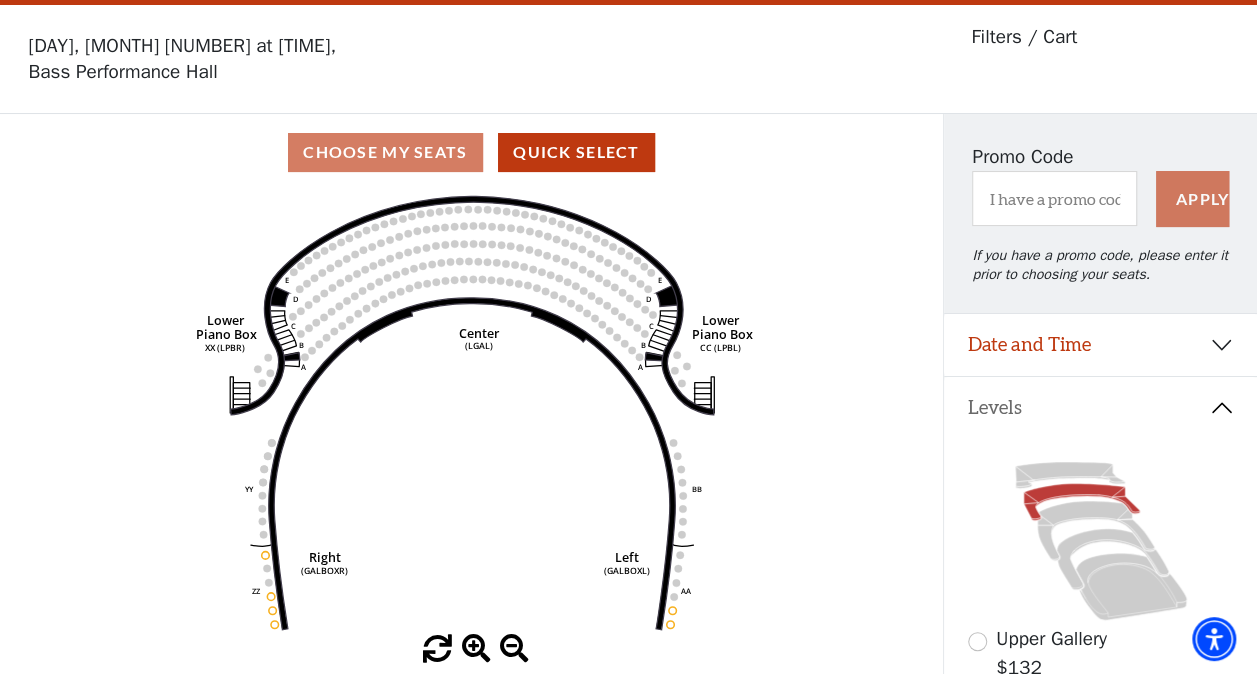 scroll, scrollTop: 92, scrollLeft: 0, axis: vertical 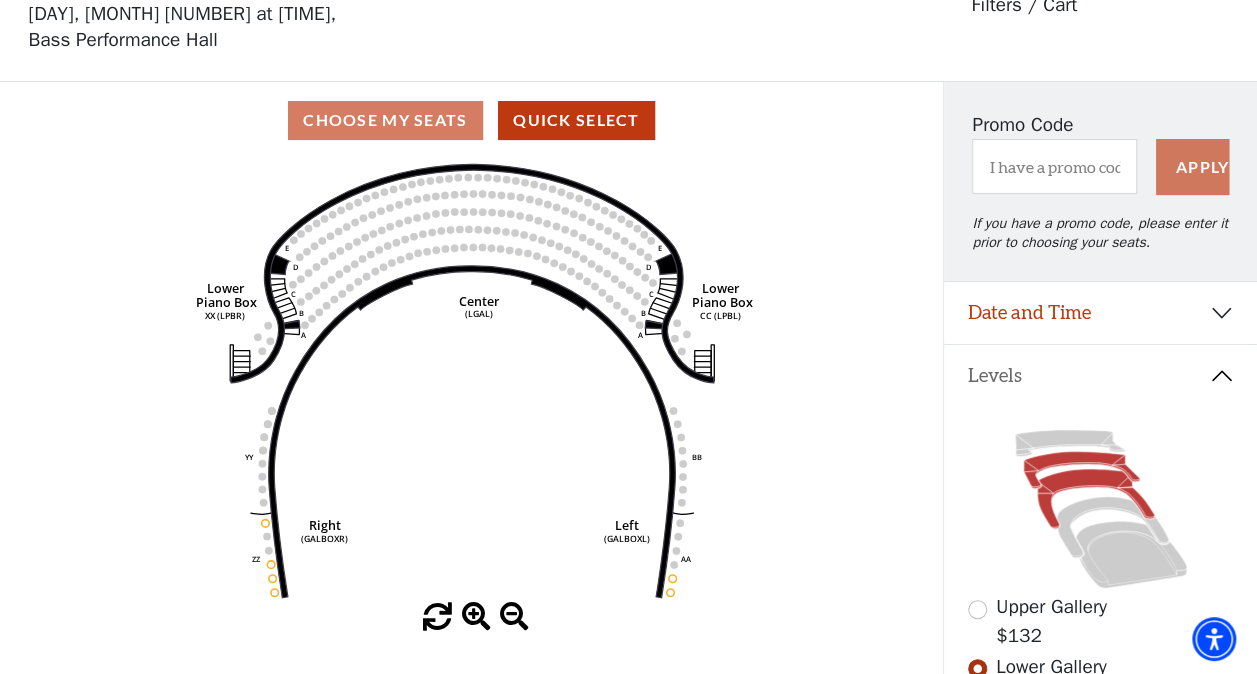 click 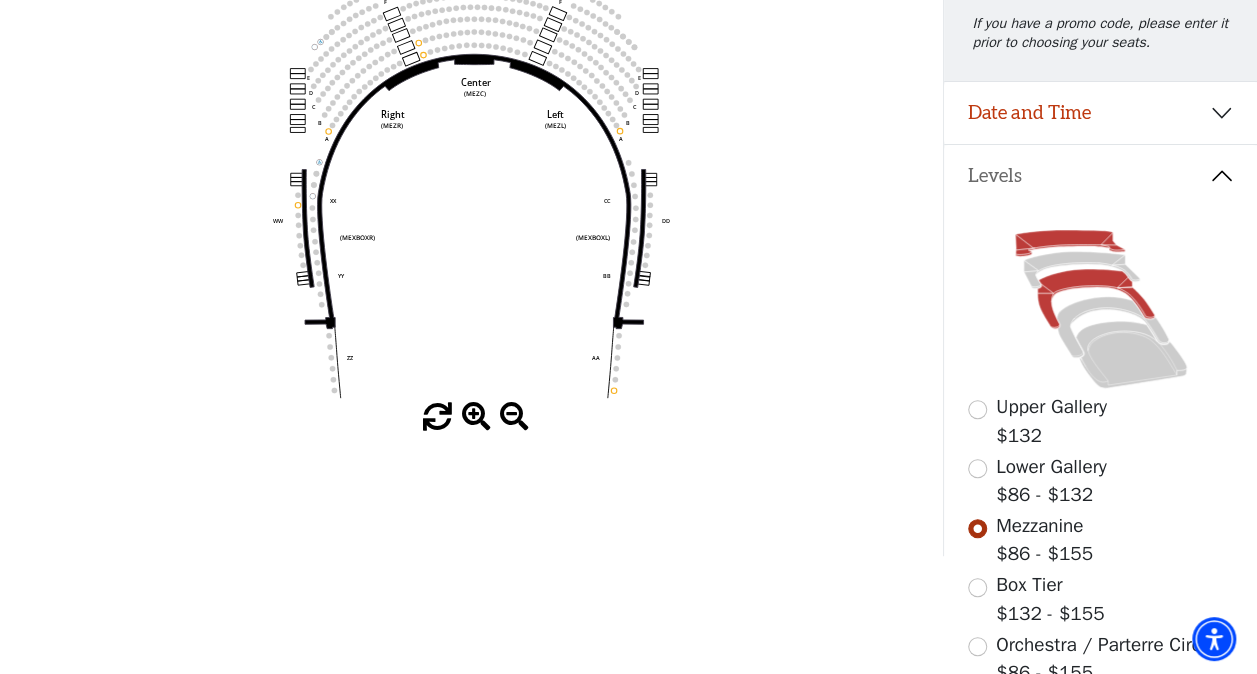 scroll, scrollTop: 392, scrollLeft: 0, axis: vertical 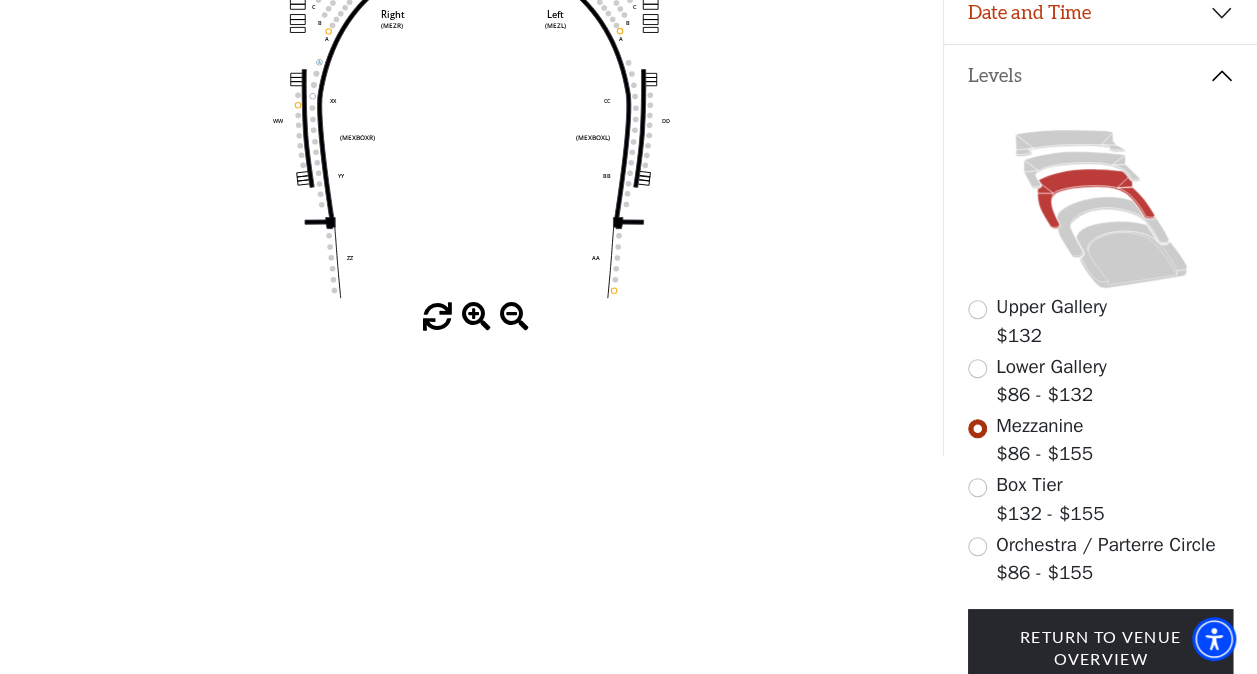 click on "Box Tier" at bounding box center [1029, 485] 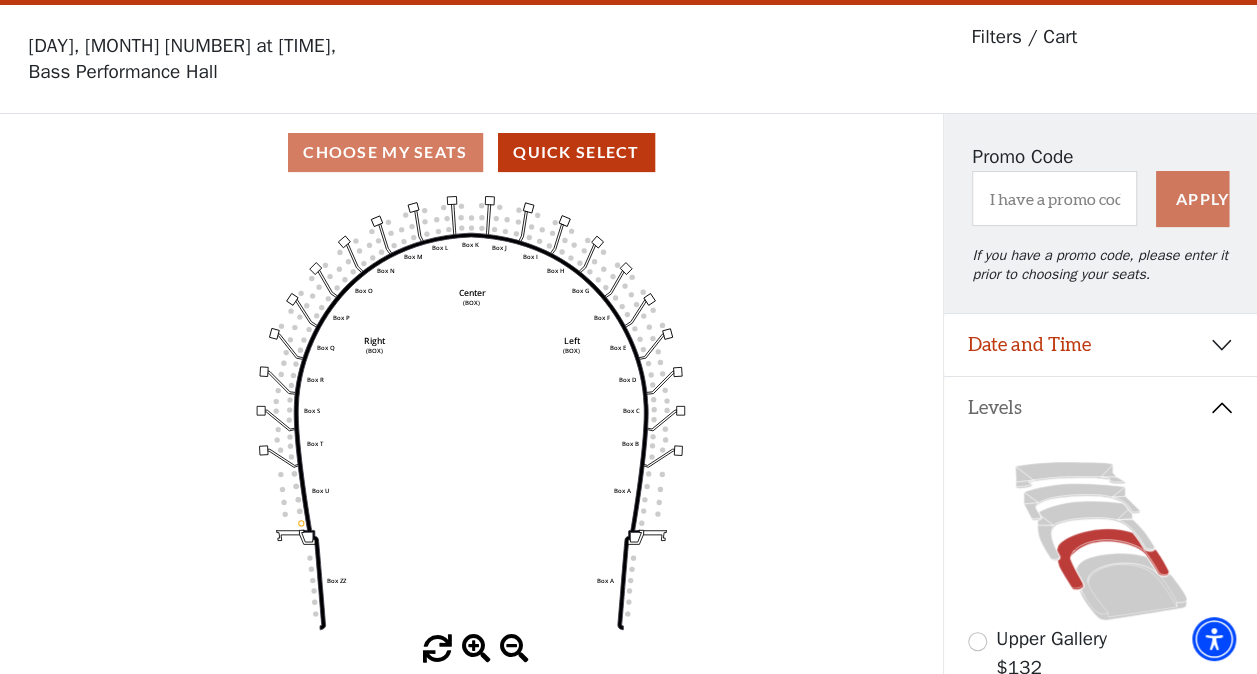 scroll, scrollTop: 92, scrollLeft: 0, axis: vertical 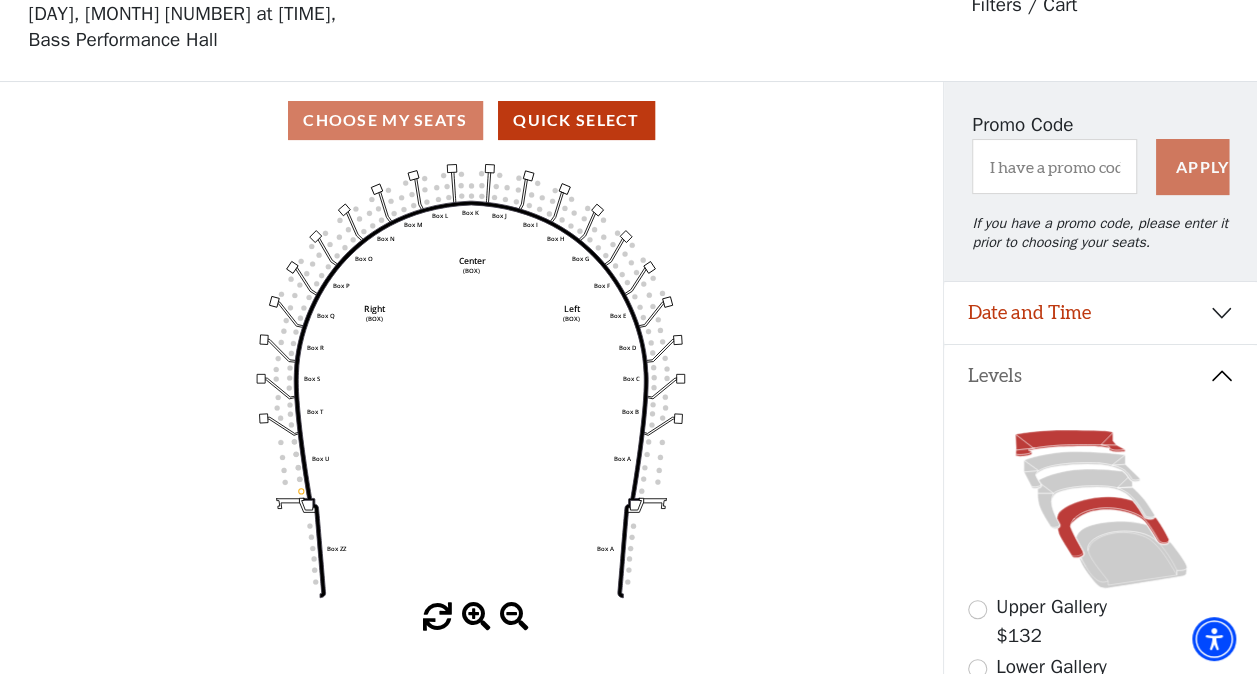 click 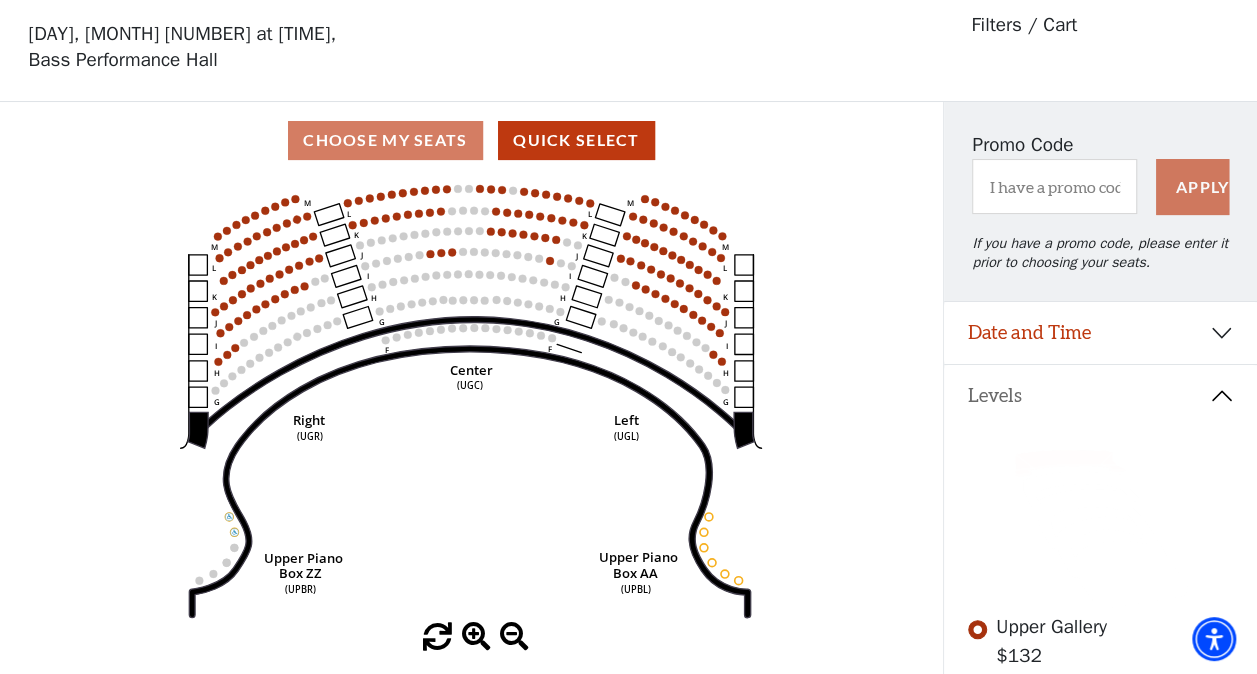 scroll, scrollTop: 92, scrollLeft: 0, axis: vertical 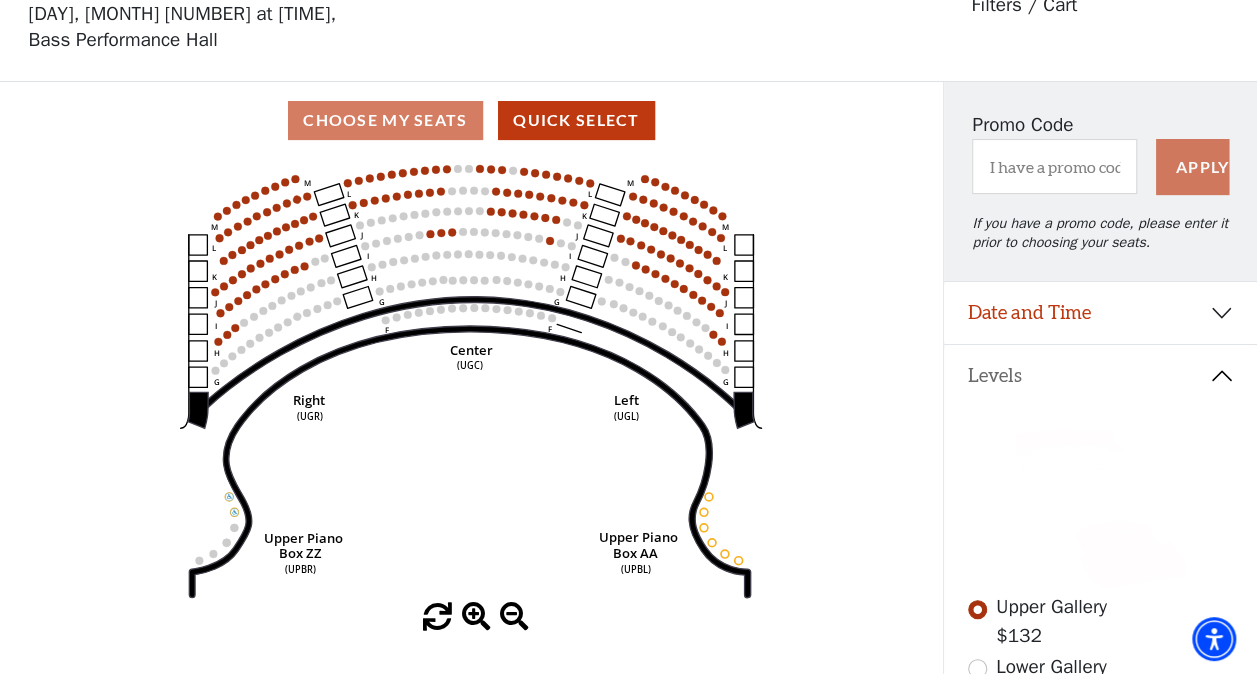 click 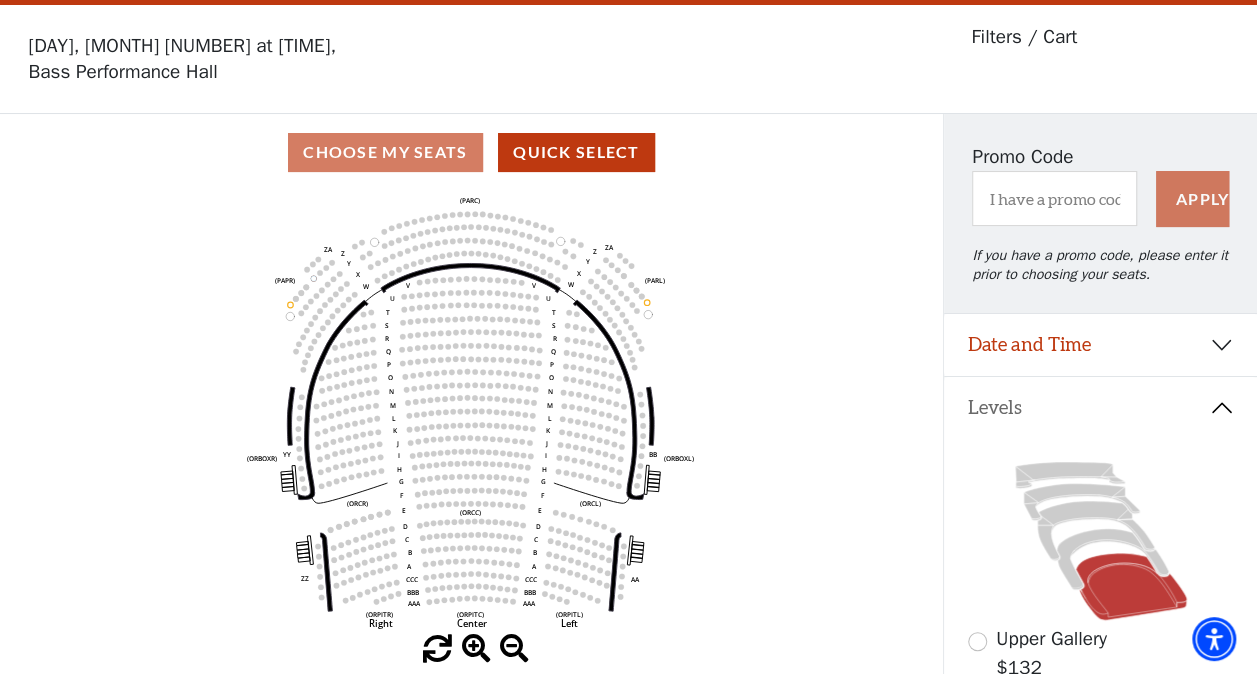 scroll, scrollTop: 92, scrollLeft: 0, axis: vertical 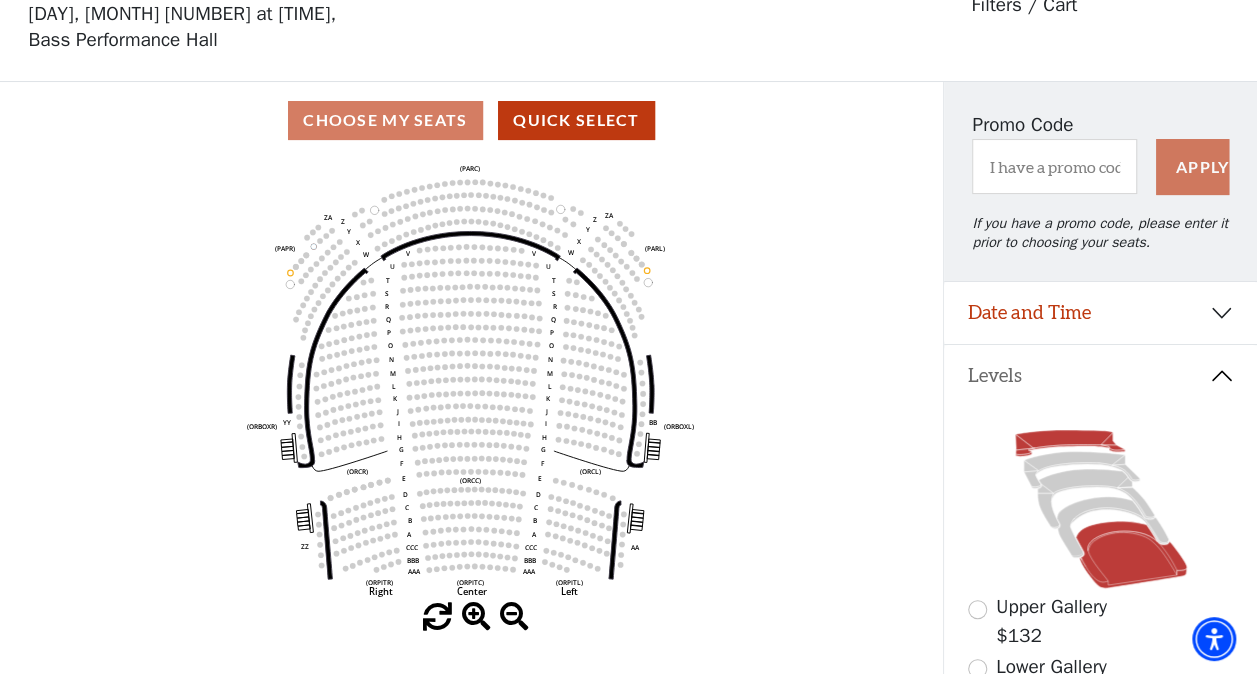 click 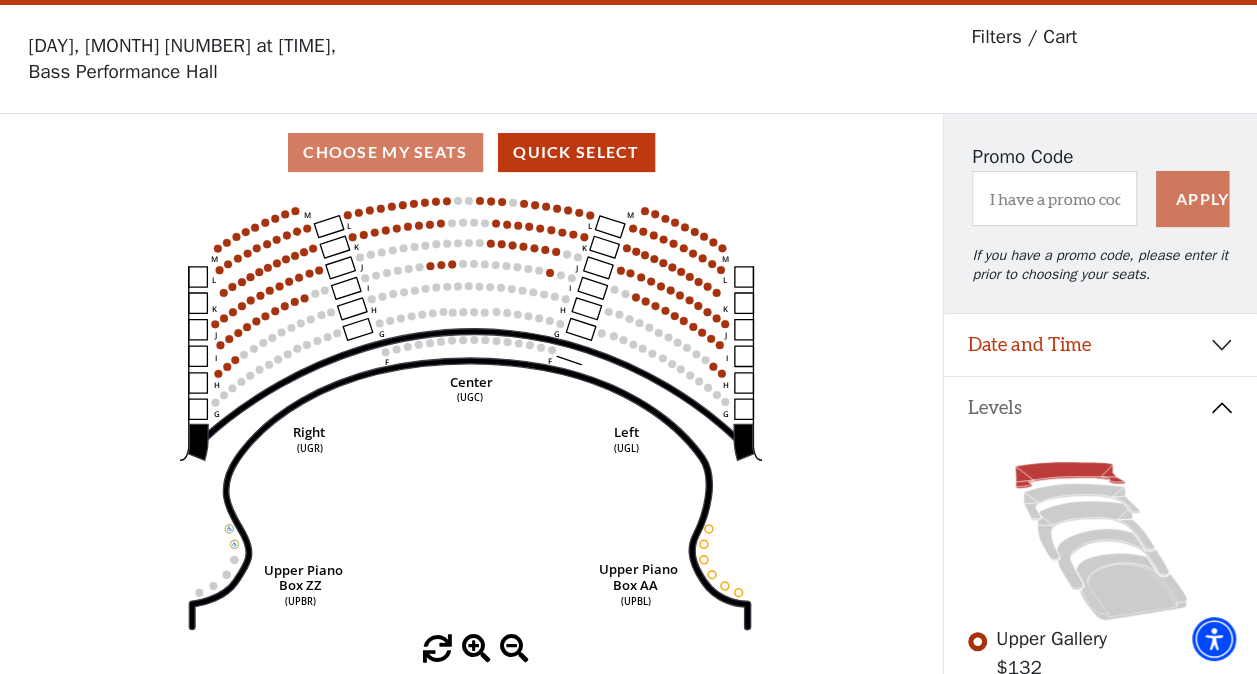 scroll, scrollTop: 92, scrollLeft: 0, axis: vertical 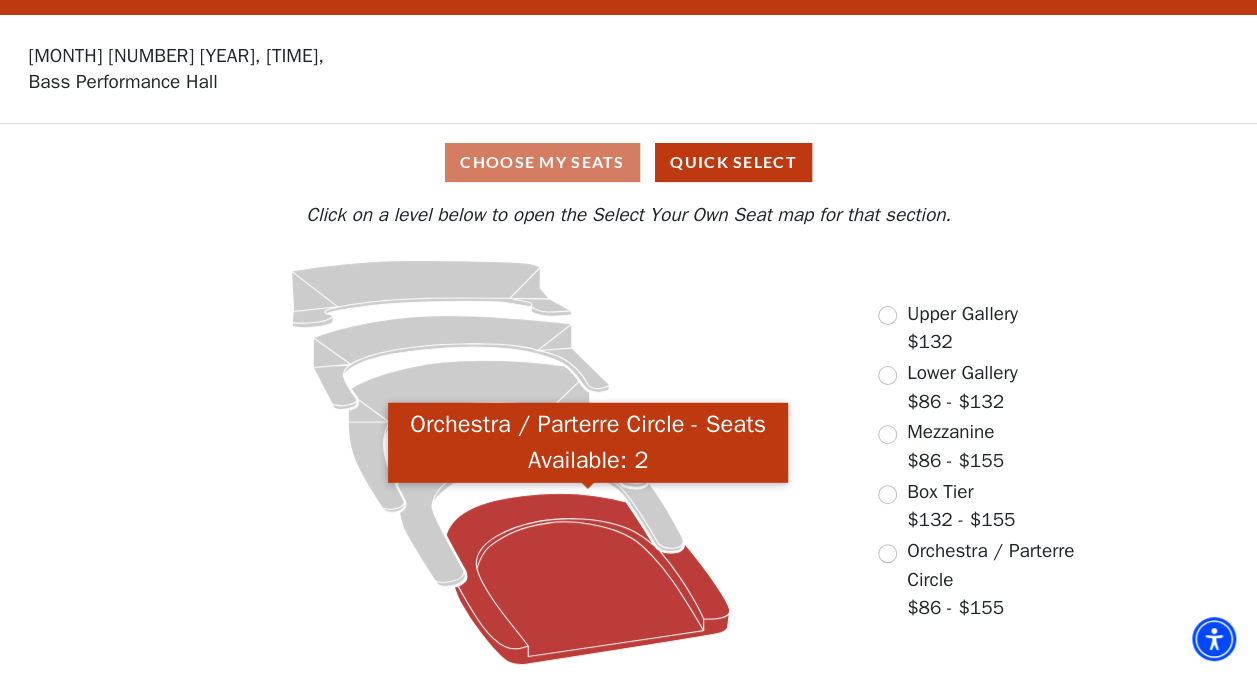 click 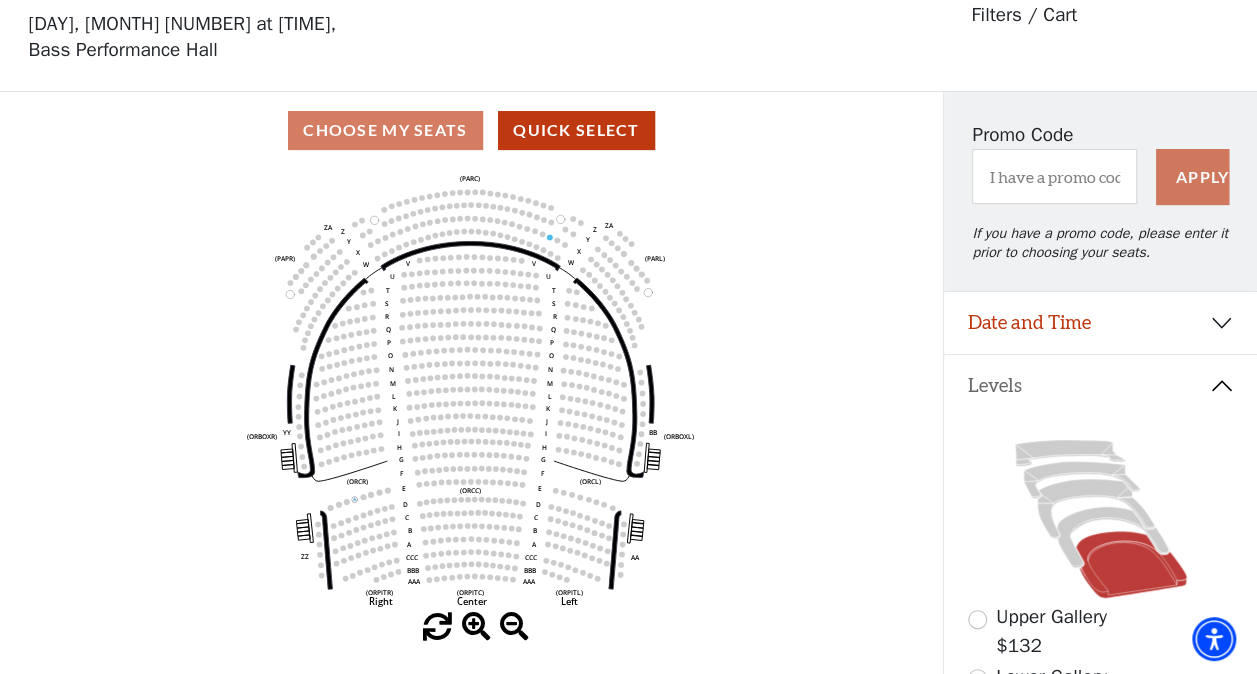 scroll, scrollTop: 92, scrollLeft: 0, axis: vertical 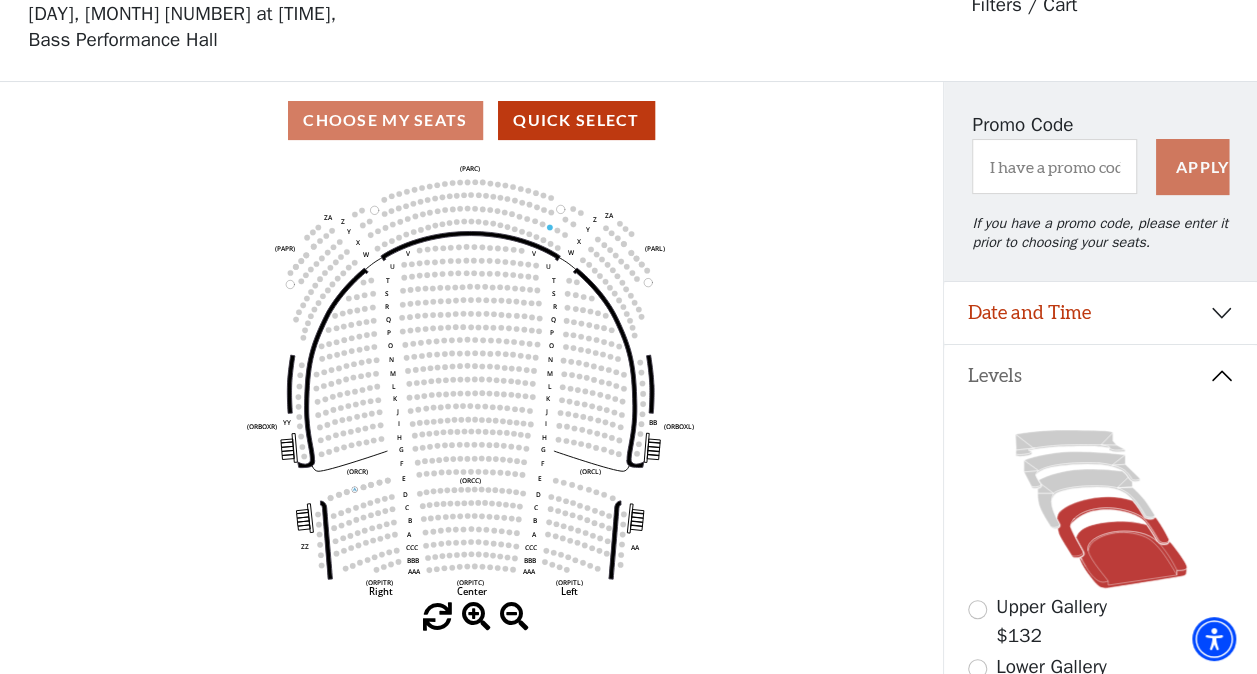 click 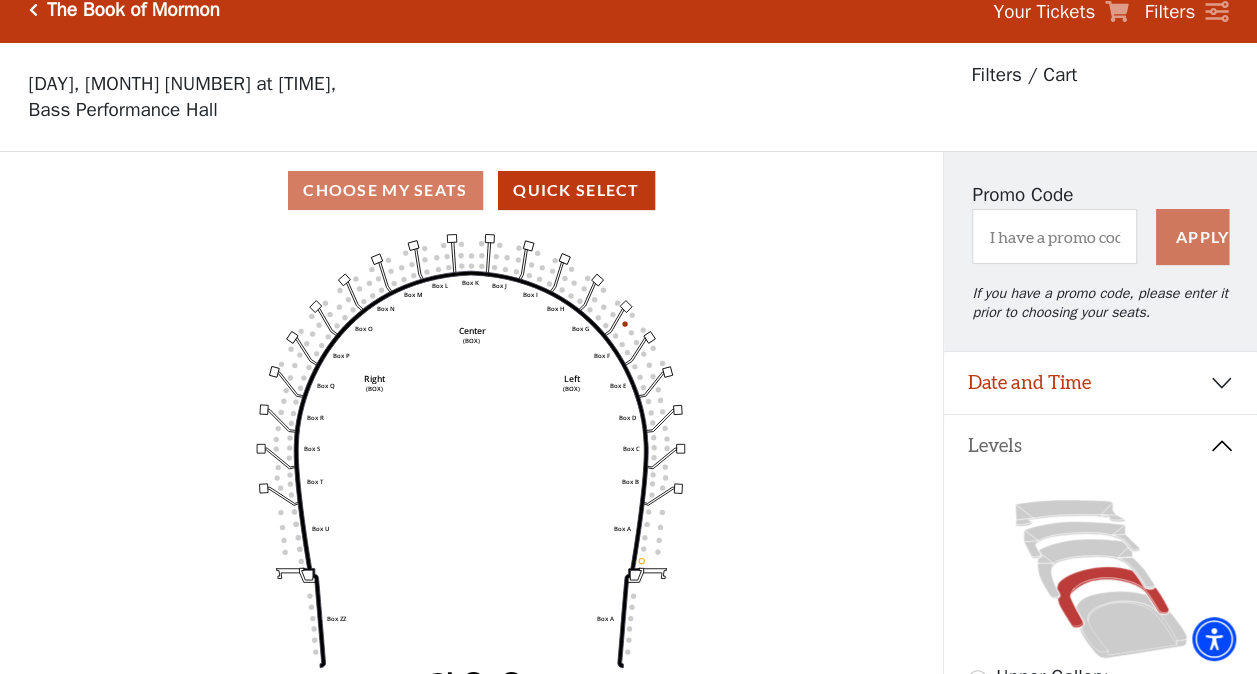 scroll, scrollTop: 92, scrollLeft: 0, axis: vertical 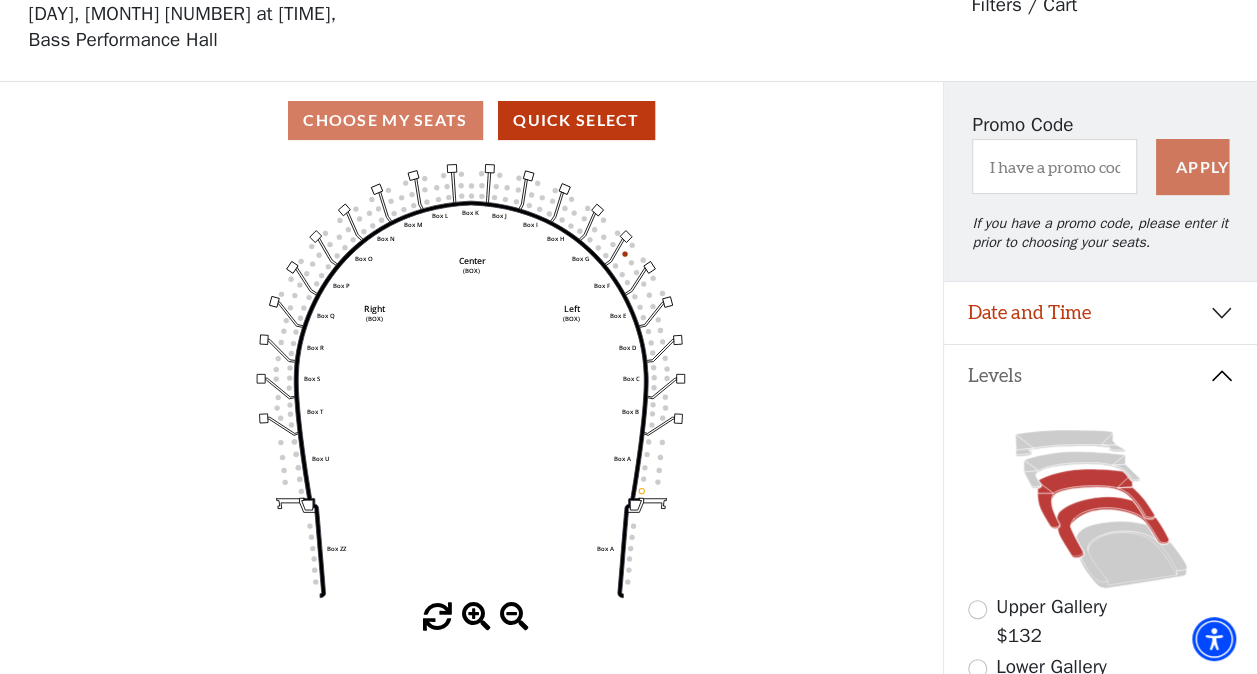 click 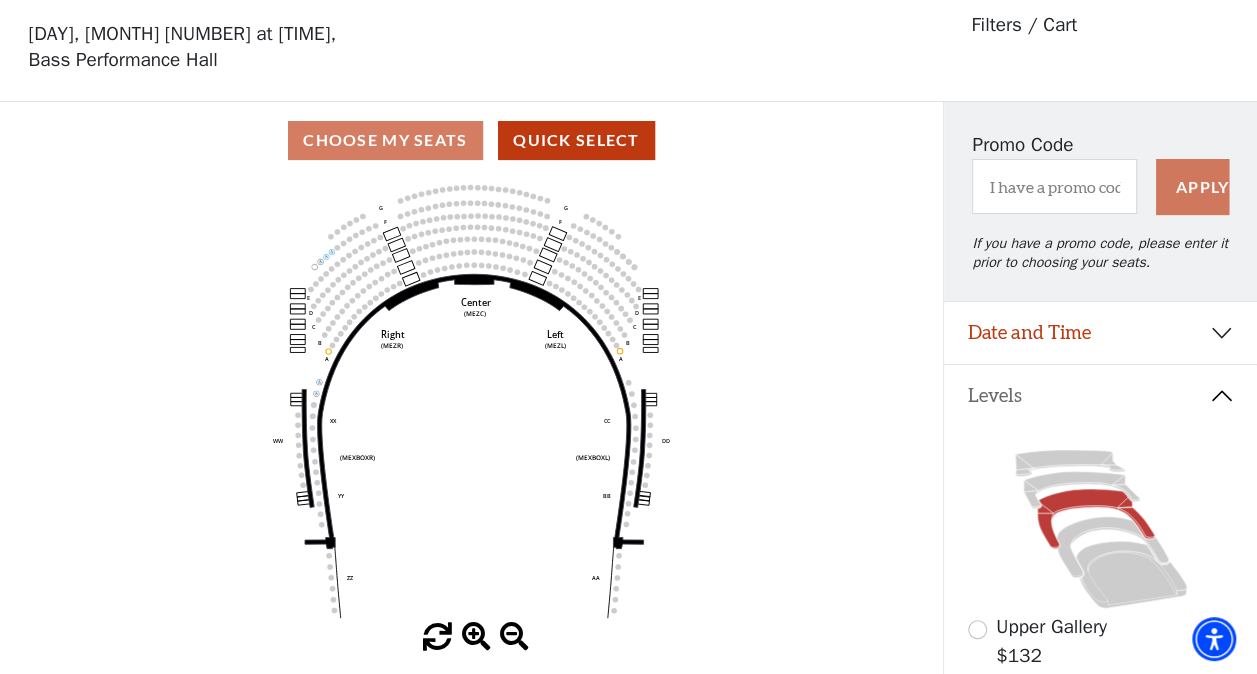 scroll, scrollTop: 92, scrollLeft: 0, axis: vertical 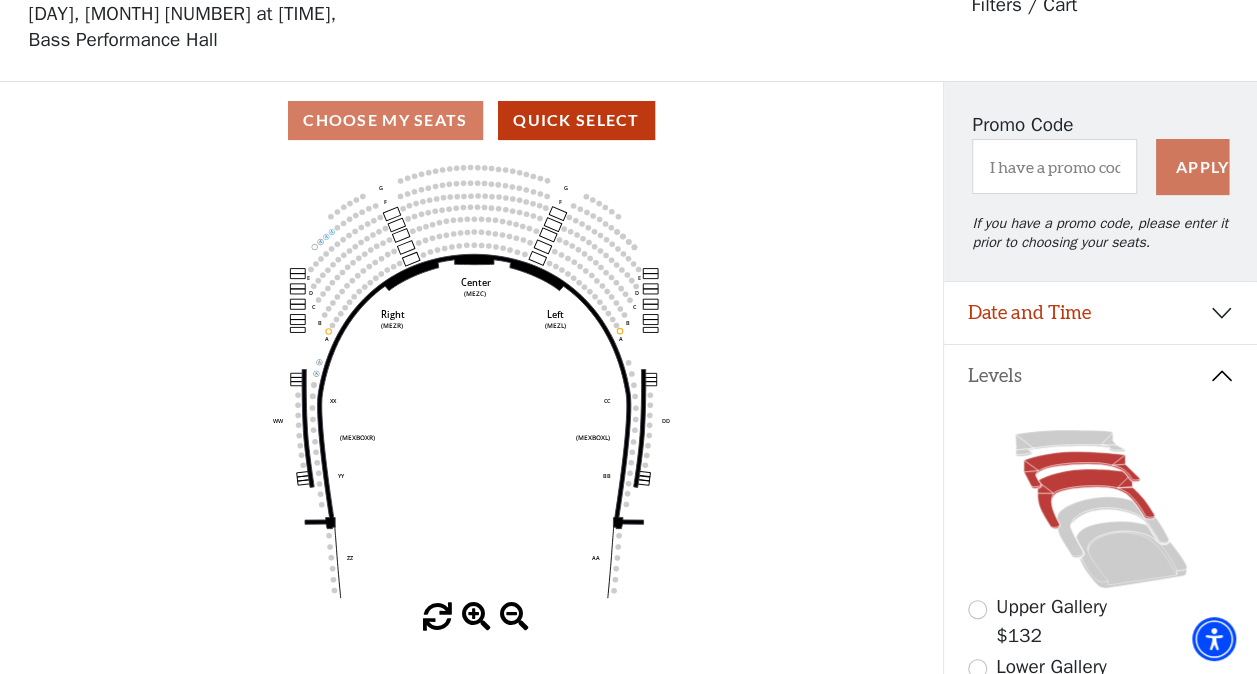 click 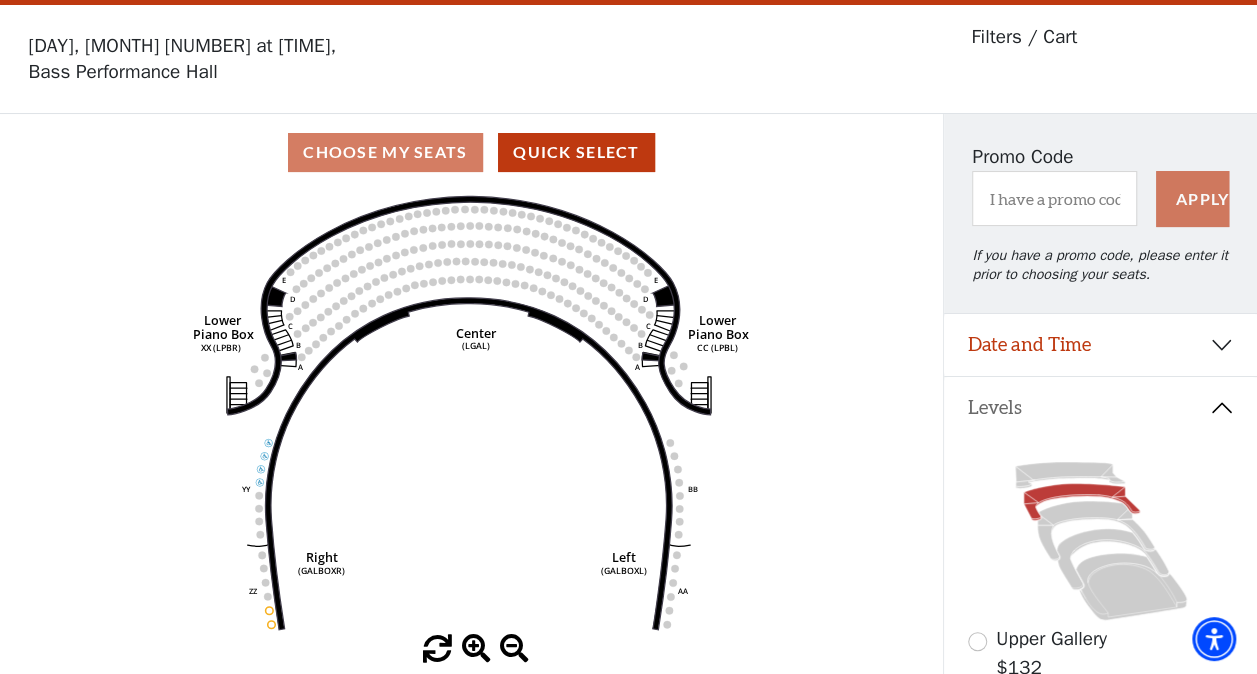 scroll, scrollTop: 92, scrollLeft: 0, axis: vertical 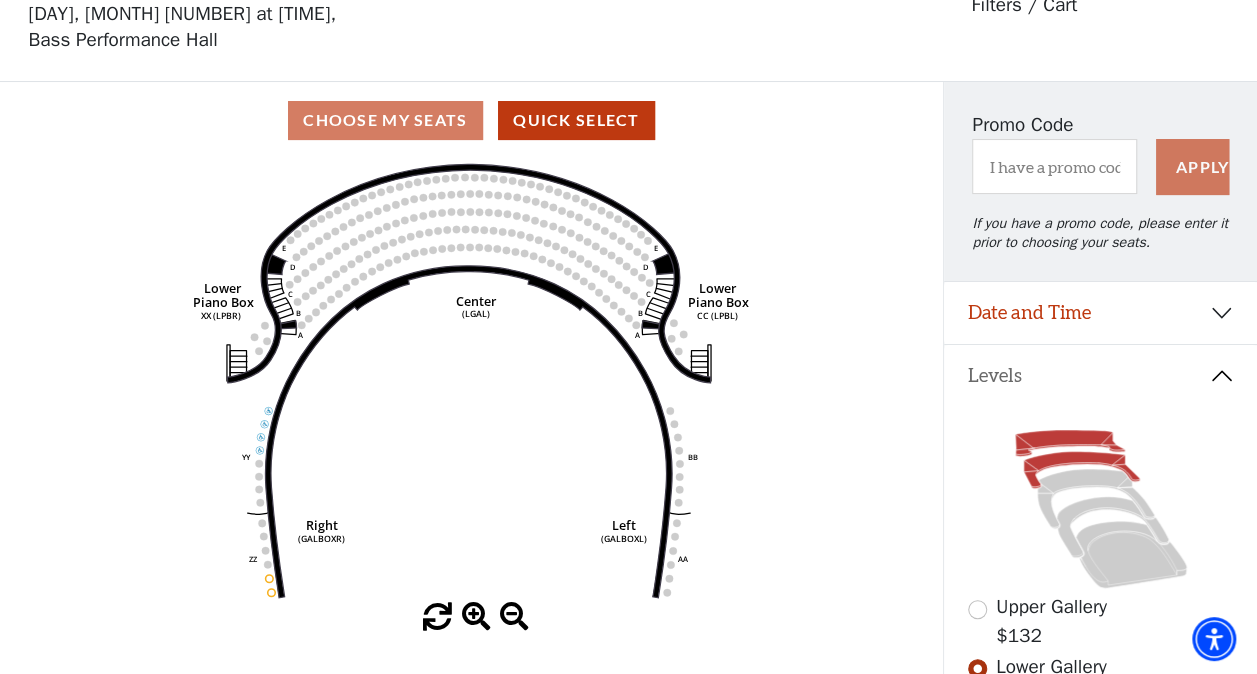 click 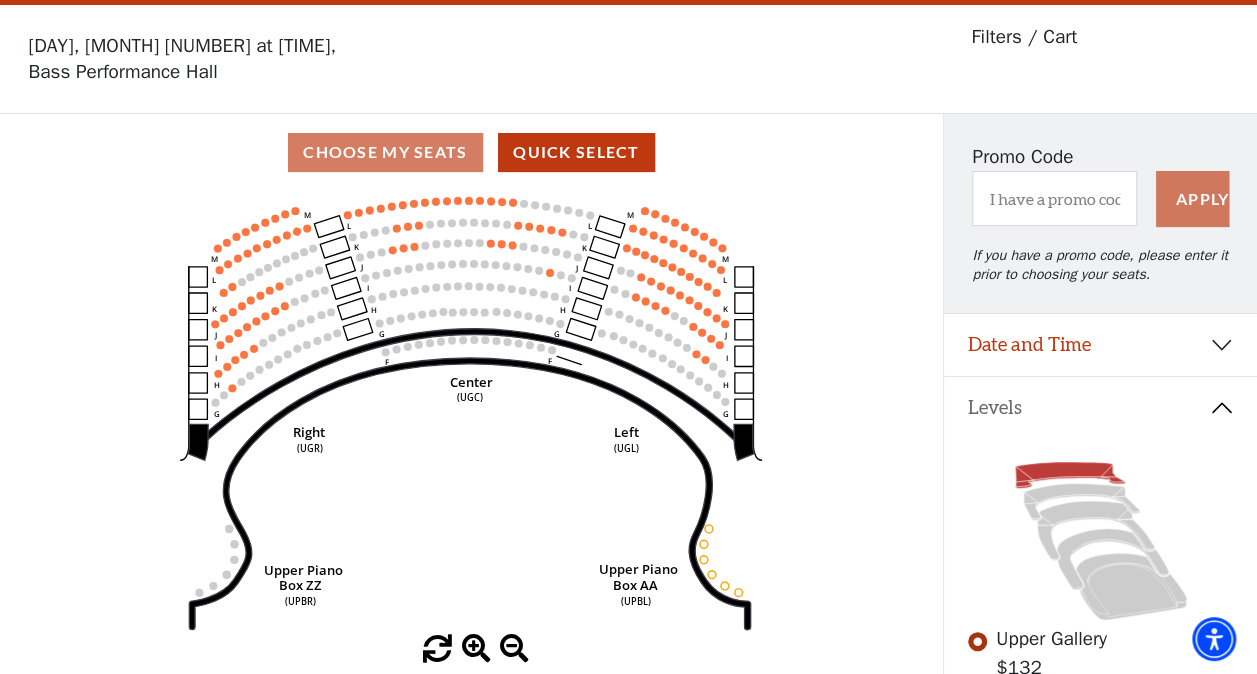 scroll, scrollTop: 92, scrollLeft: 0, axis: vertical 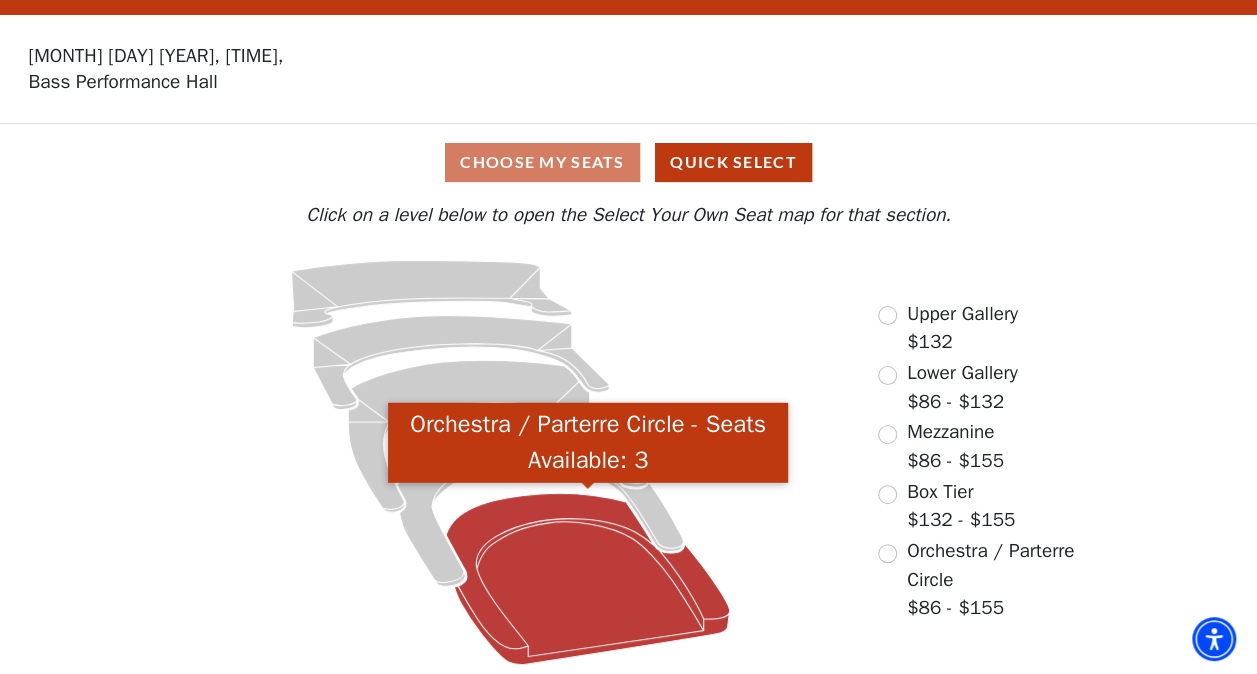 click 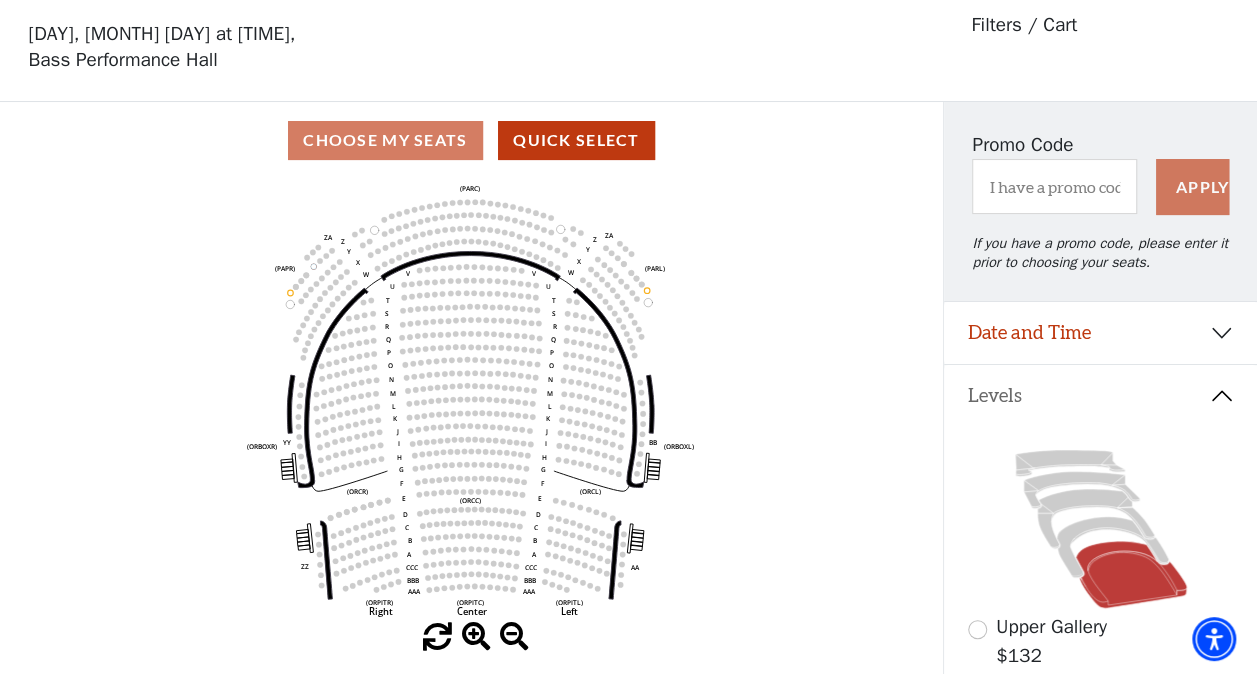 scroll, scrollTop: 92, scrollLeft: 0, axis: vertical 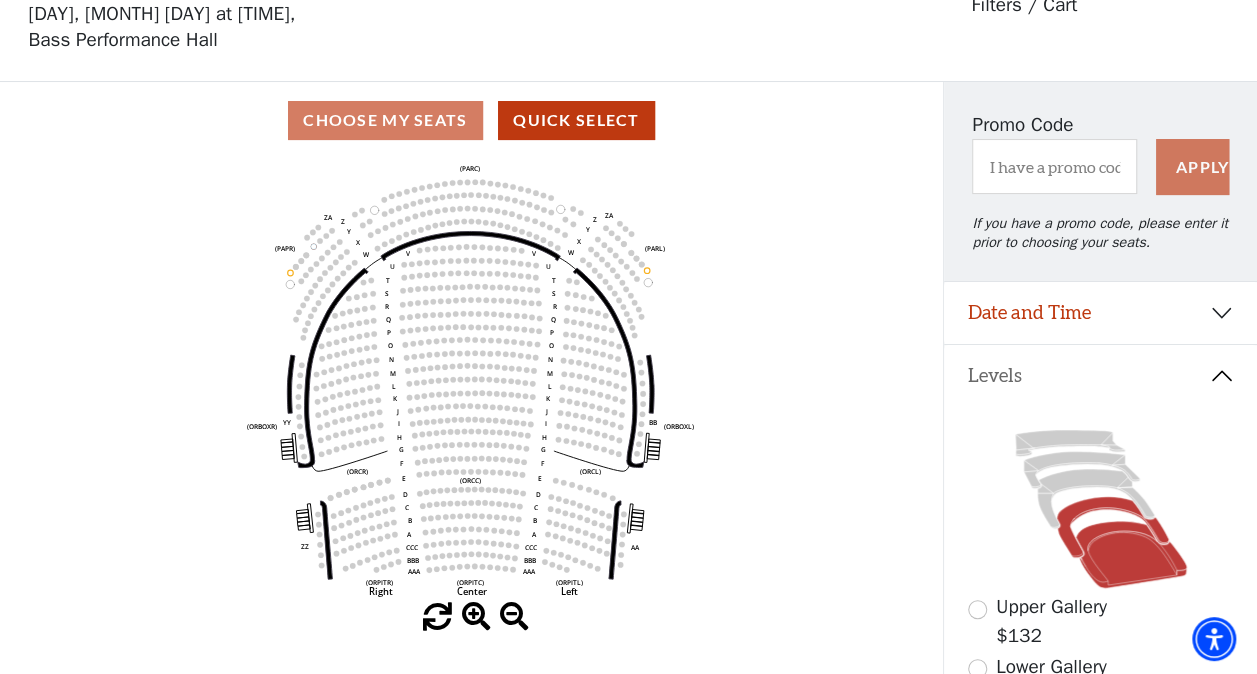 click 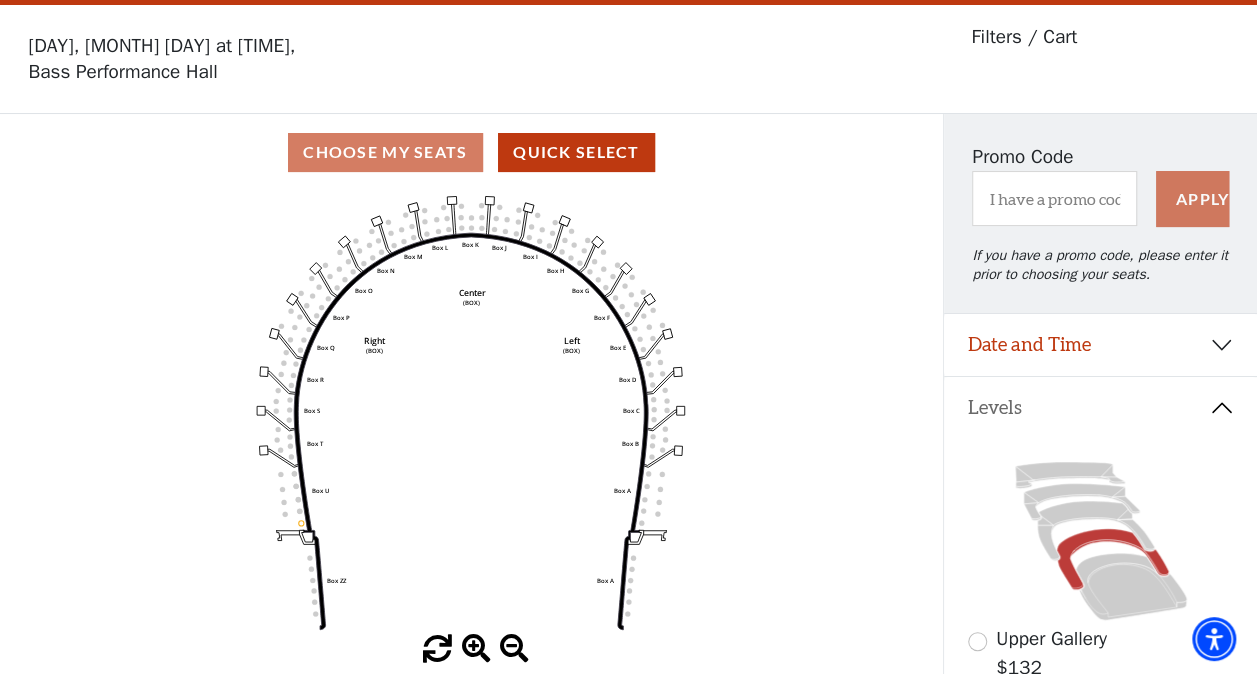 scroll, scrollTop: 92, scrollLeft: 0, axis: vertical 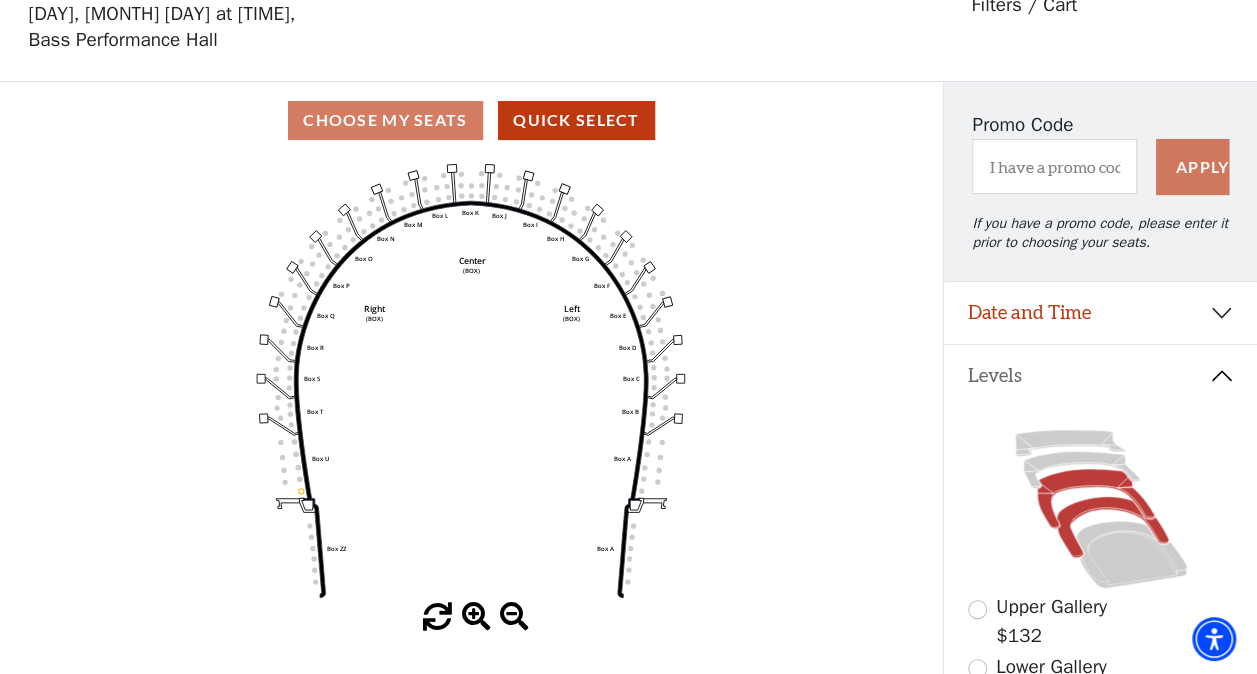click 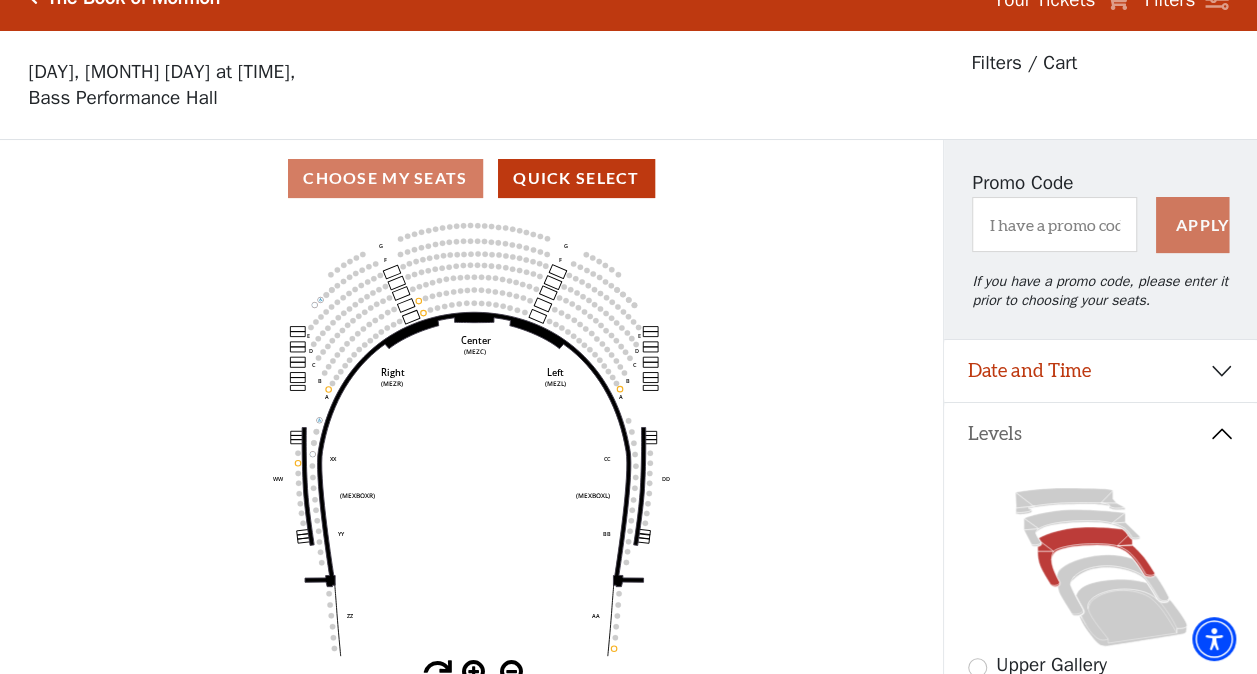 scroll, scrollTop: 92, scrollLeft: 0, axis: vertical 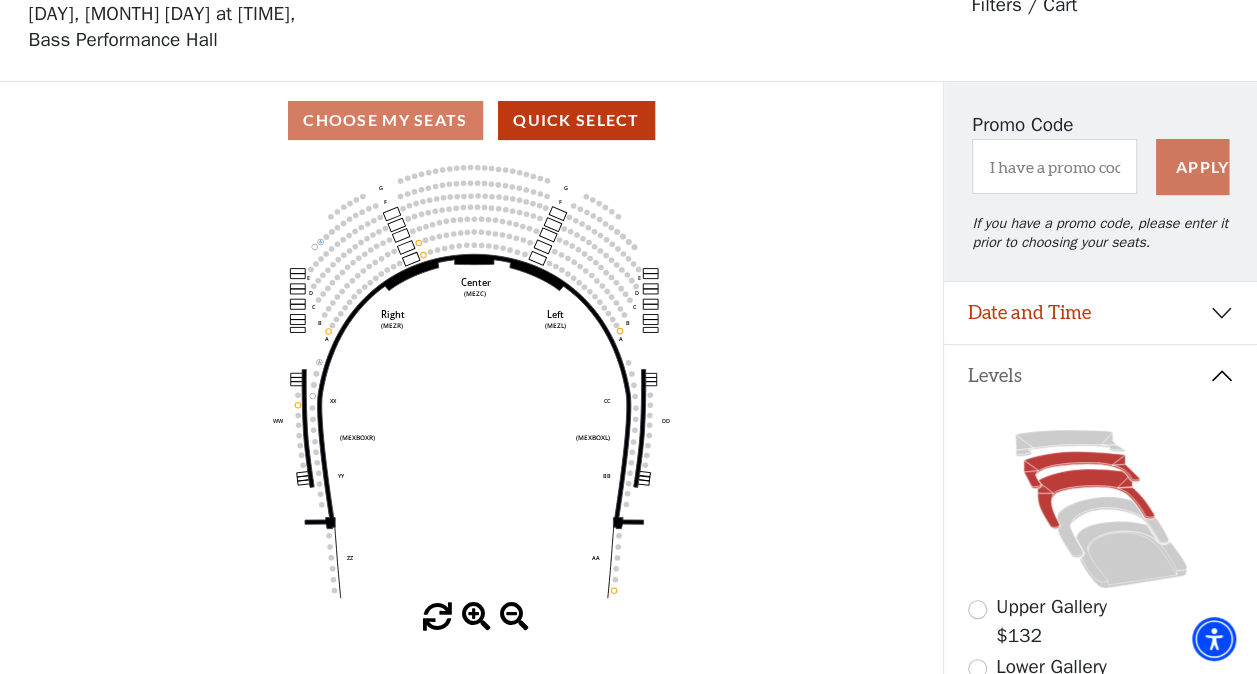 click 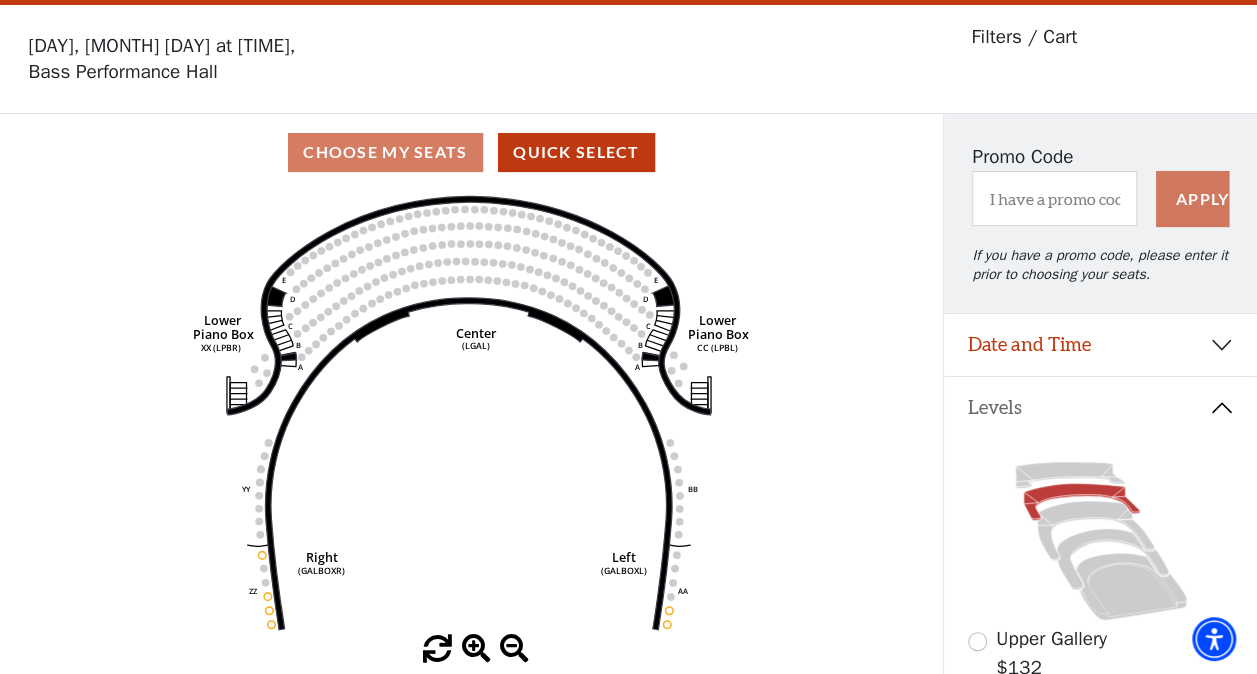 scroll, scrollTop: 92, scrollLeft: 0, axis: vertical 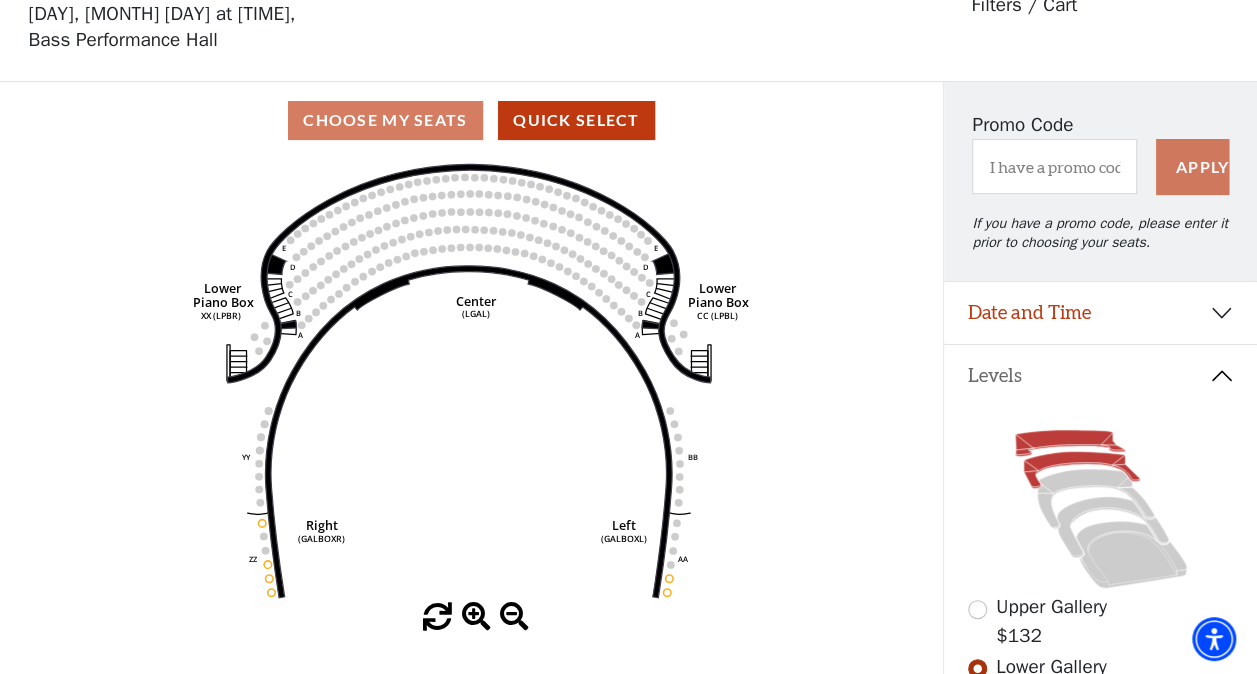 click 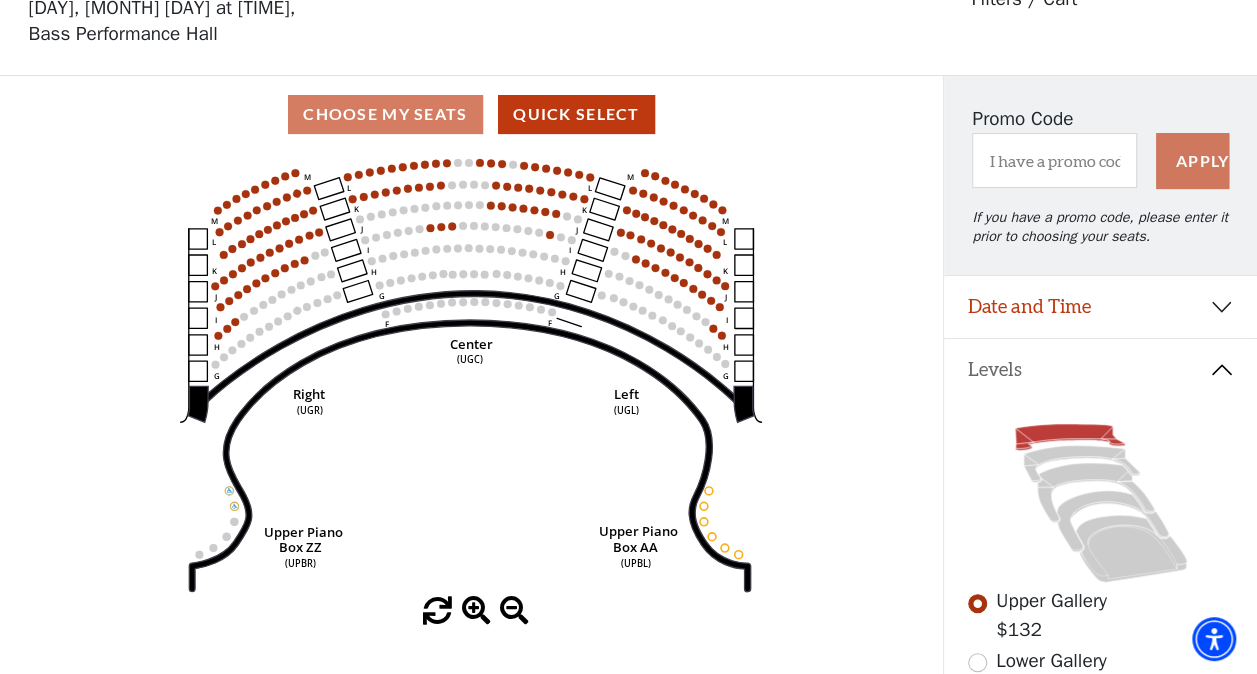 scroll, scrollTop: 92, scrollLeft: 0, axis: vertical 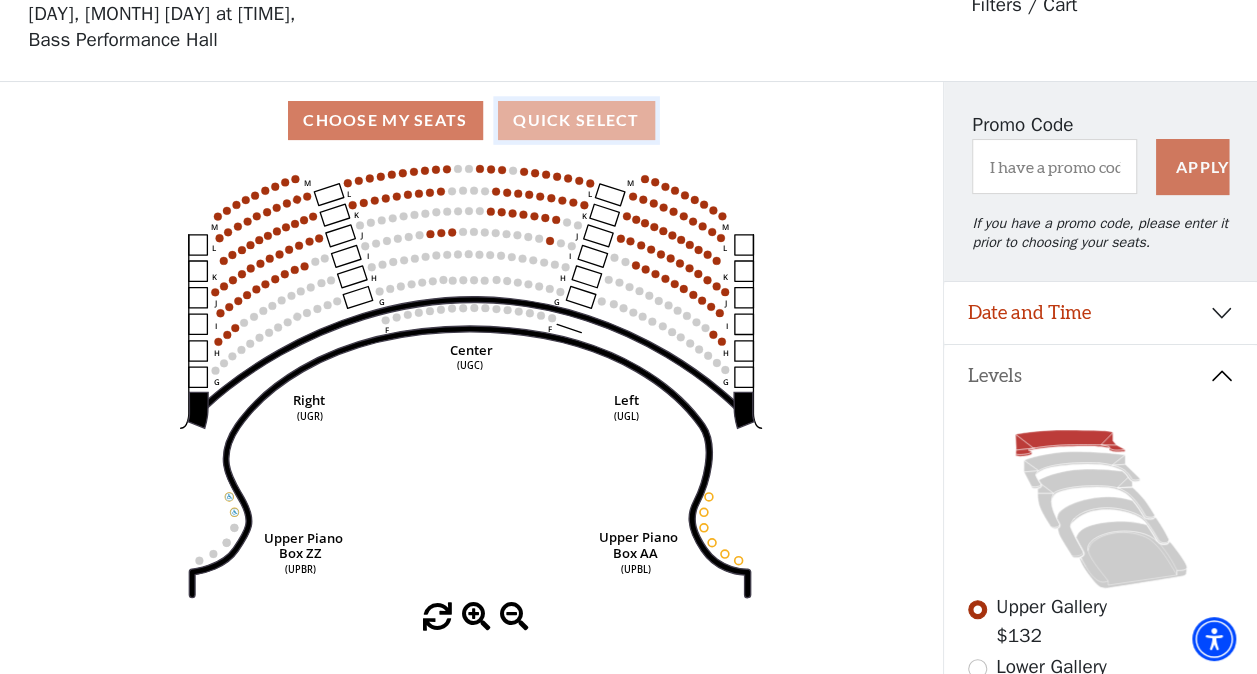 click on "Quick Select" at bounding box center [576, 120] 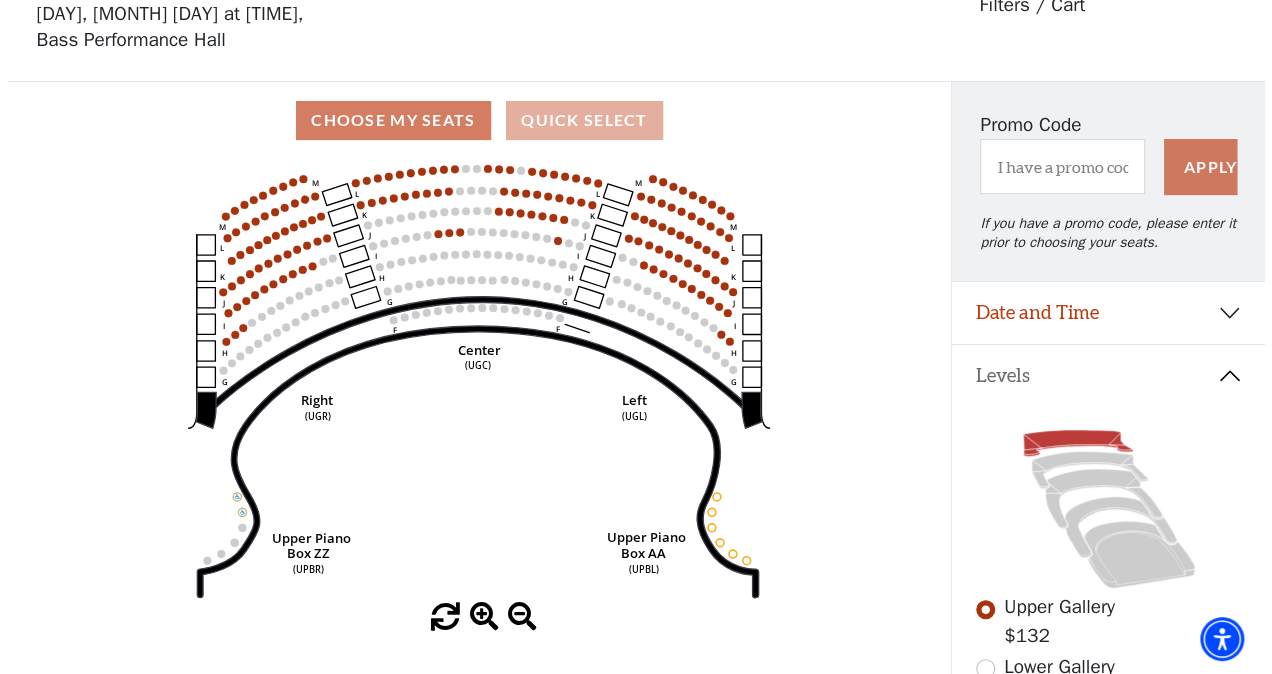 scroll, scrollTop: 0, scrollLeft: 0, axis: both 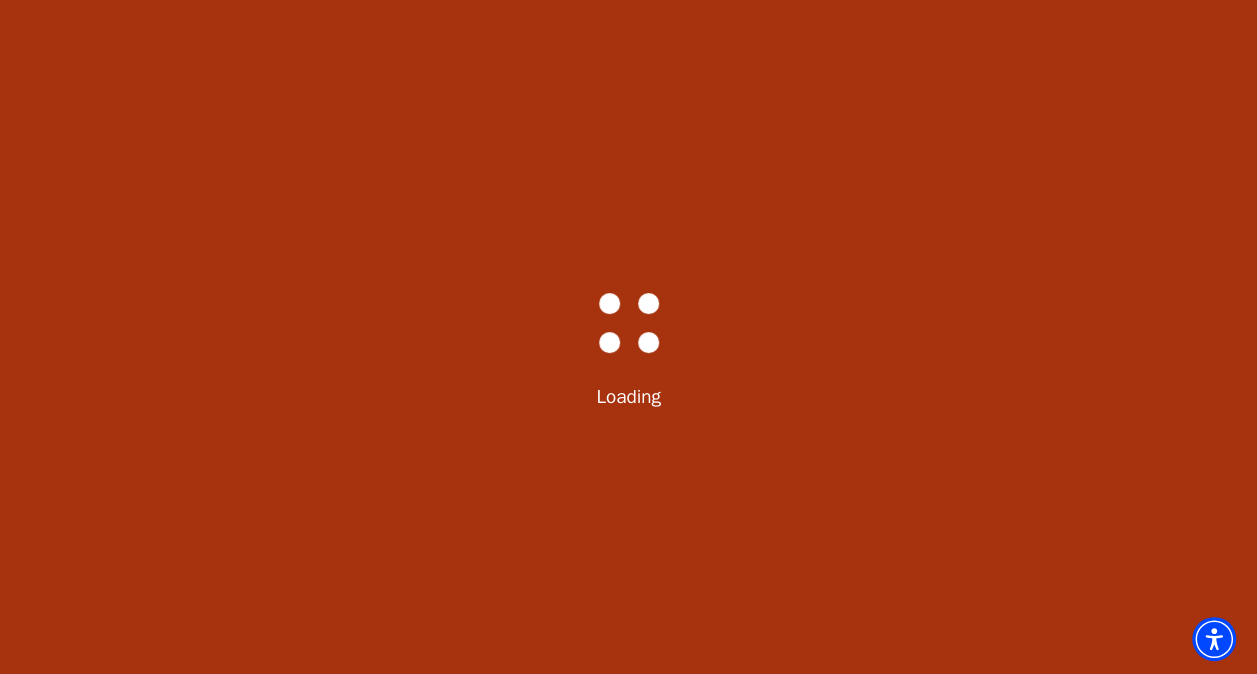 select on "6286" 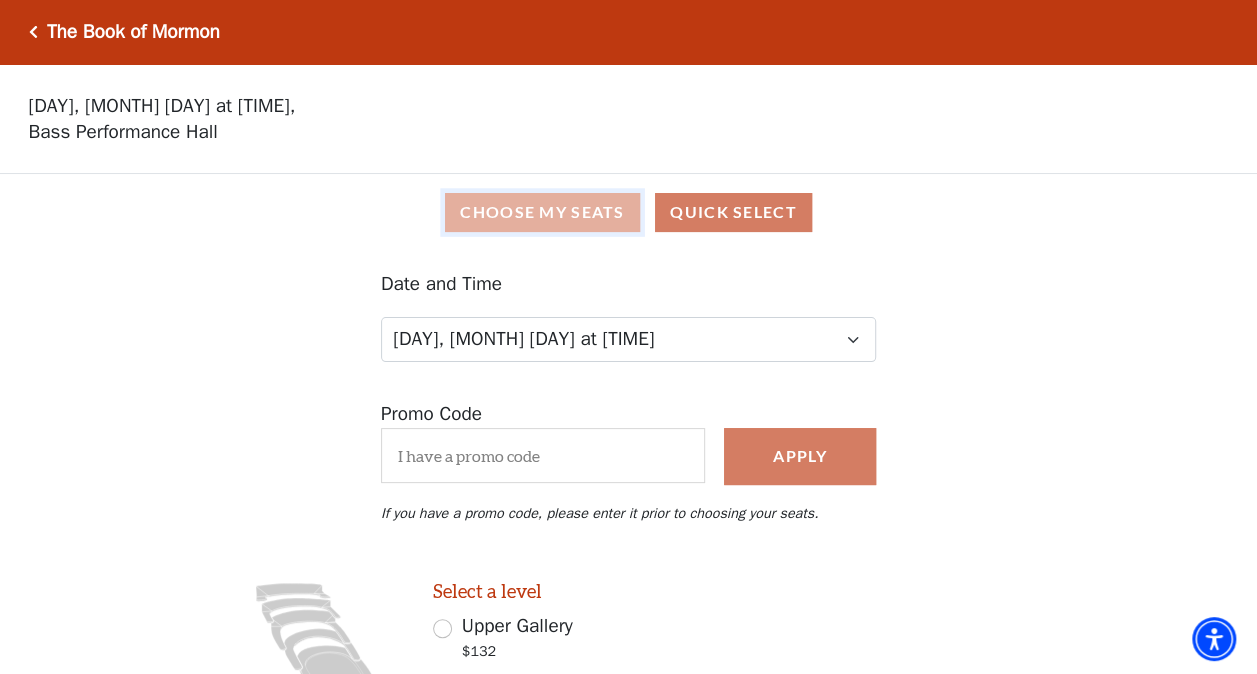 click on "Choose My Seats" at bounding box center (542, 212) 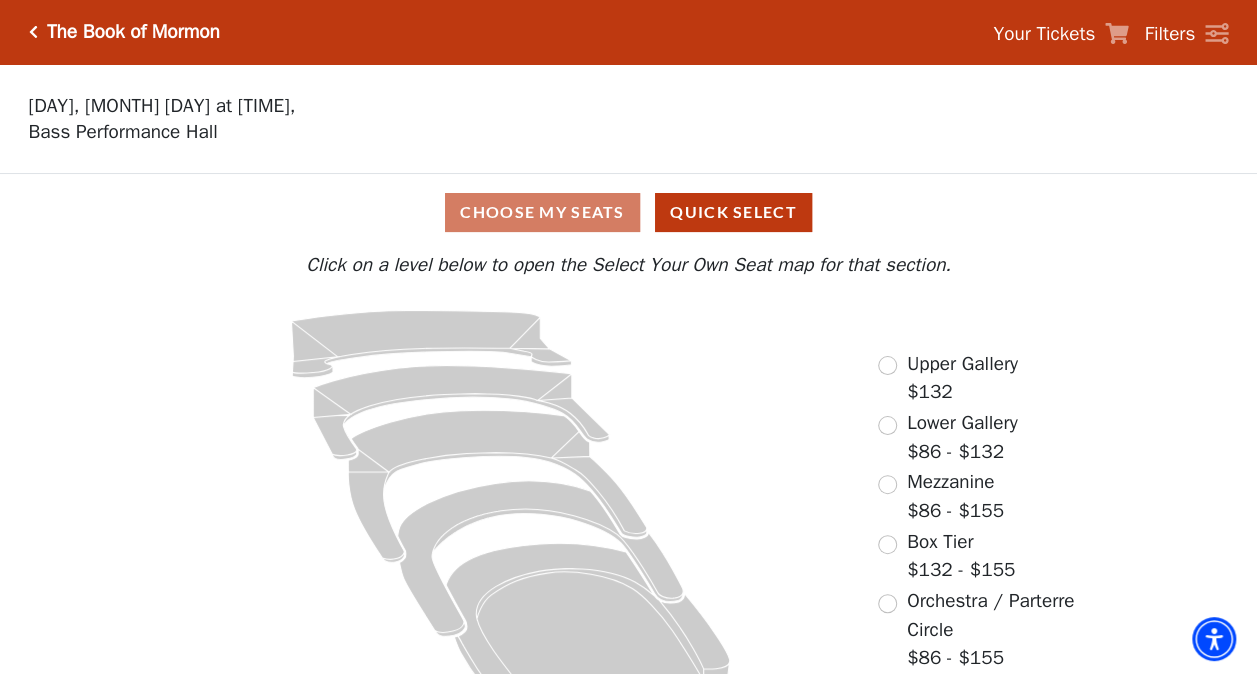 click on "Lower Gallery" at bounding box center [962, 423] 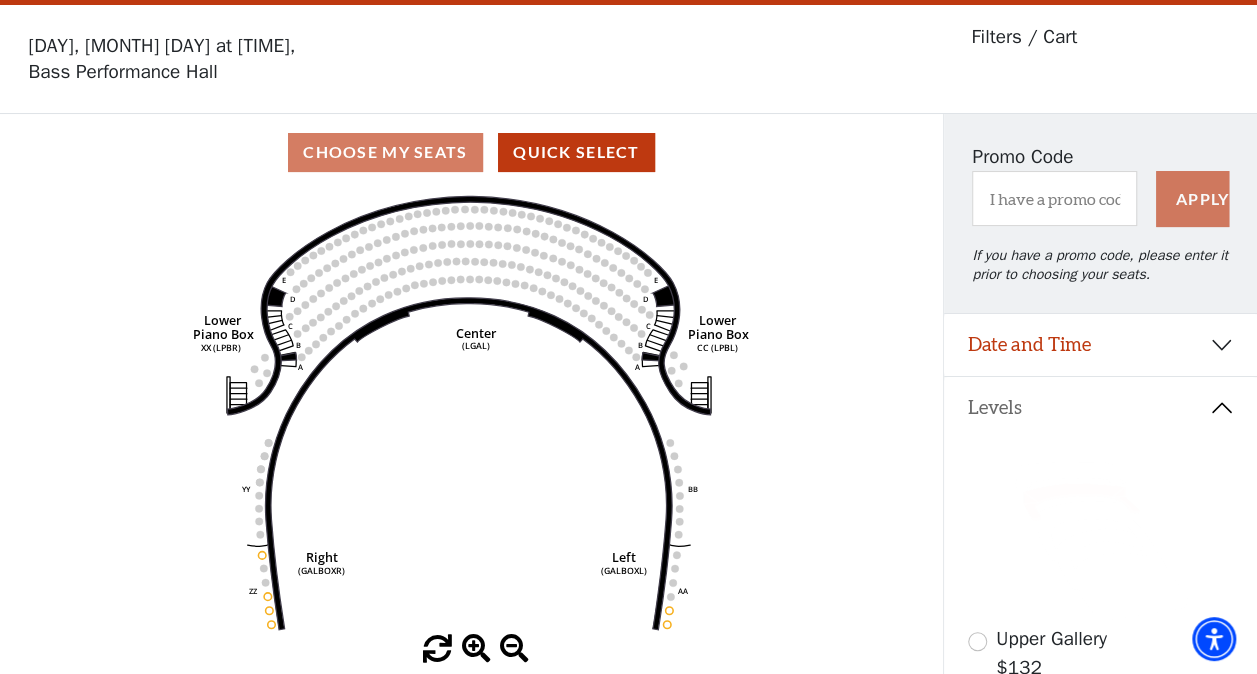 scroll, scrollTop: 92, scrollLeft: 0, axis: vertical 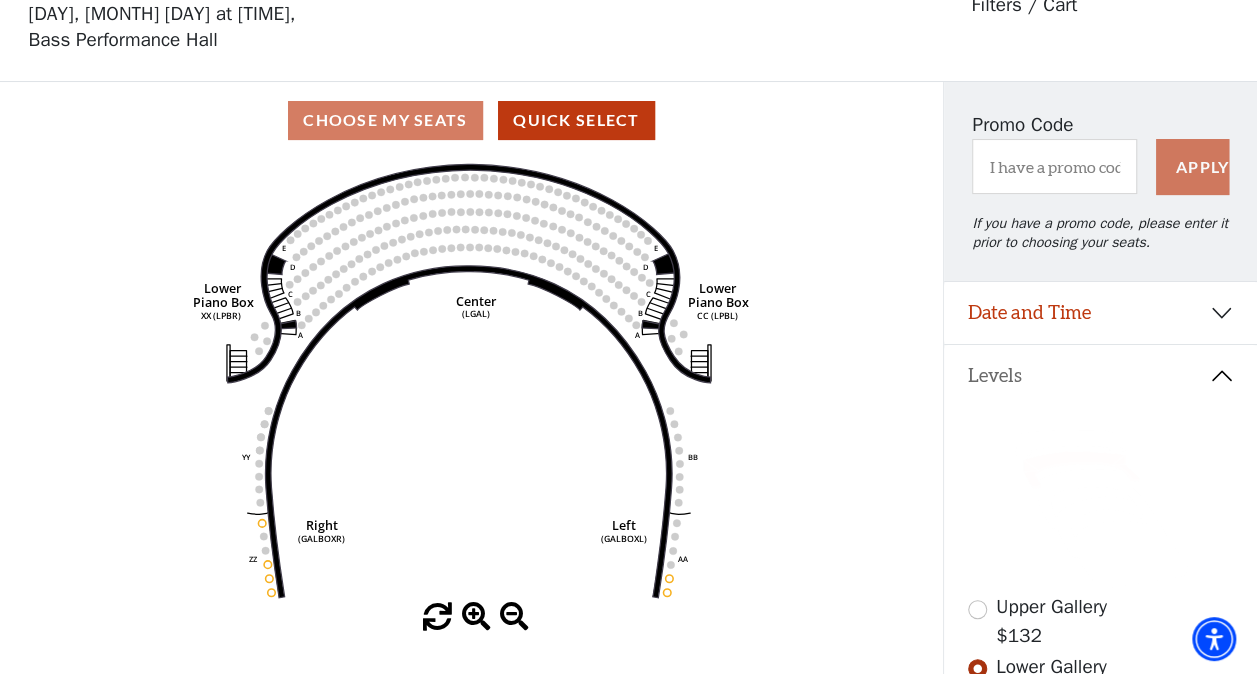 click at bounding box center [476, 617] 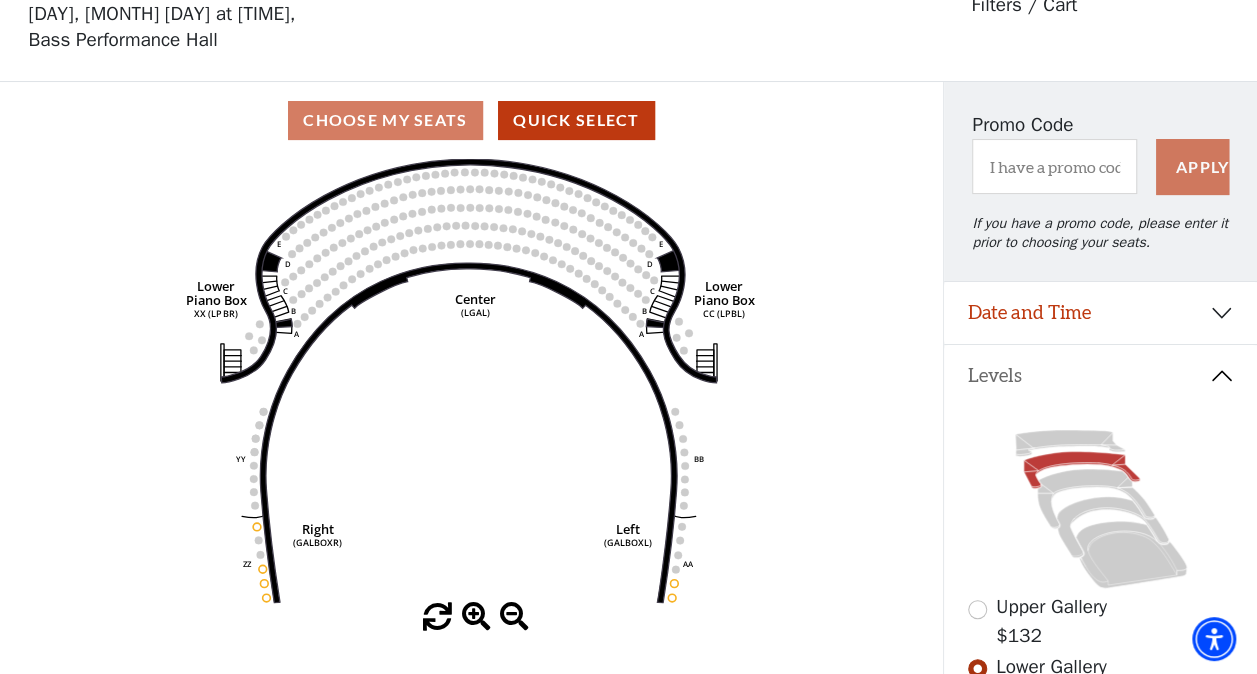 click at bounding box center [476, 617] 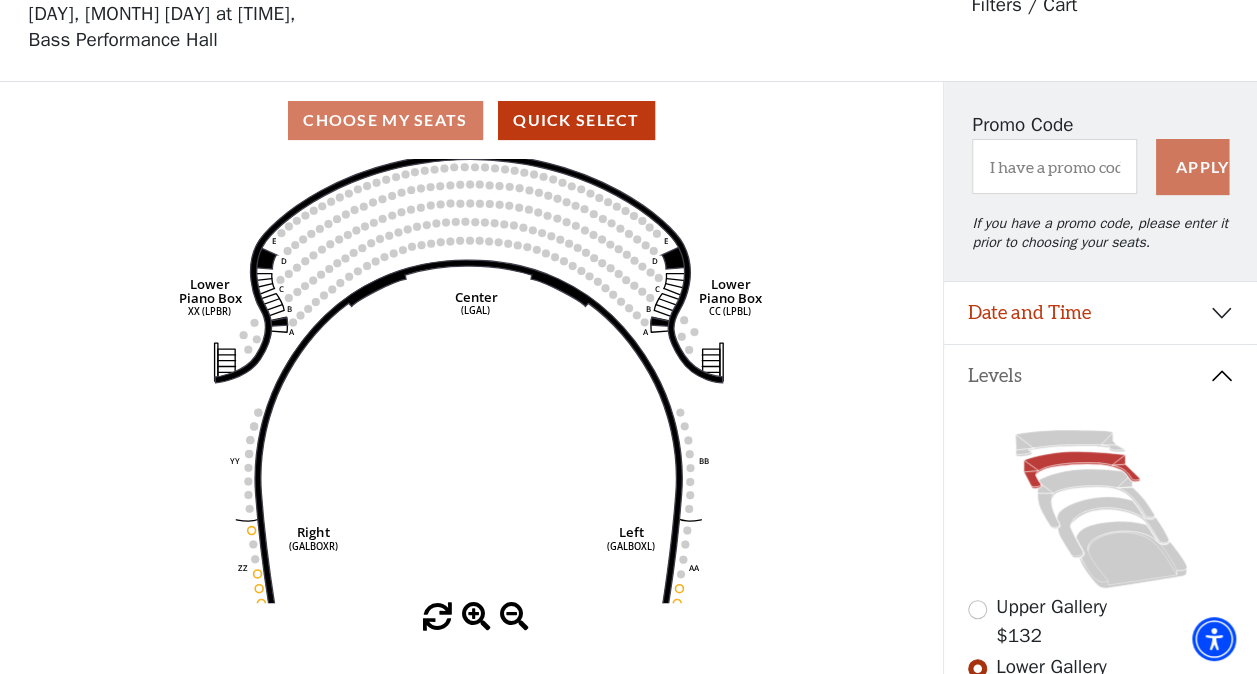 click at bounding box center (476, 617) 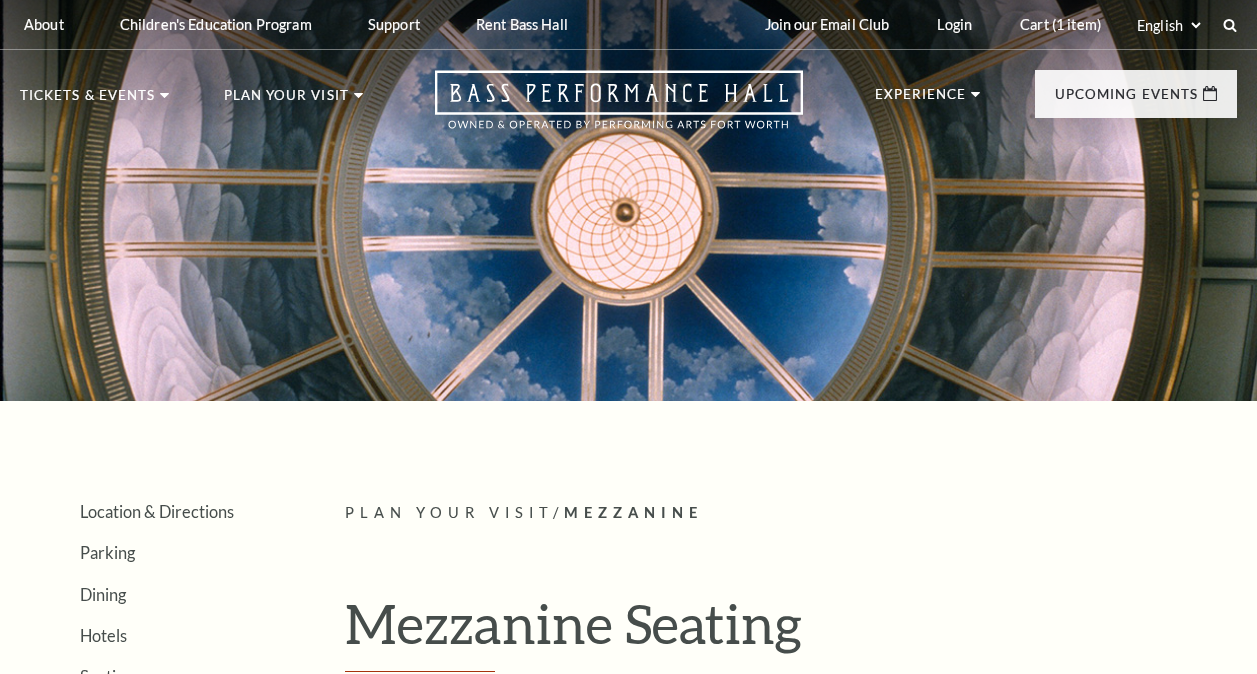 scroll, scrollTop: 0, scrollLeft: 0, axis: both 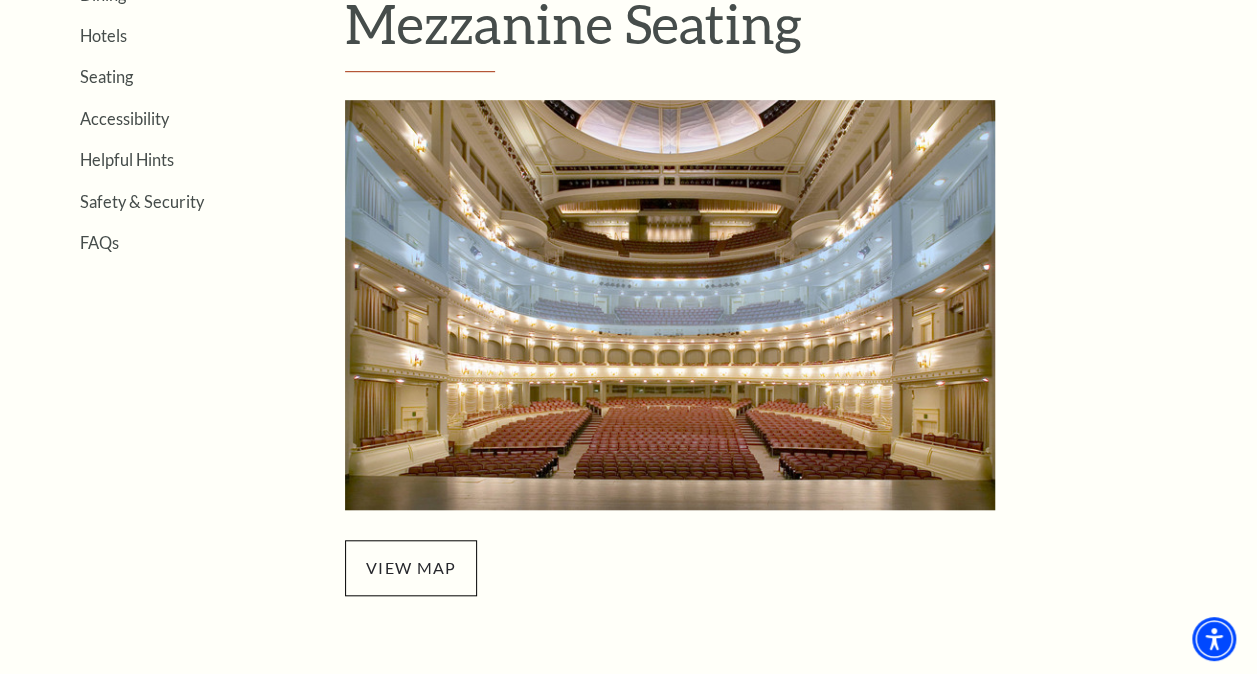 click at bounding box center [670, 305] 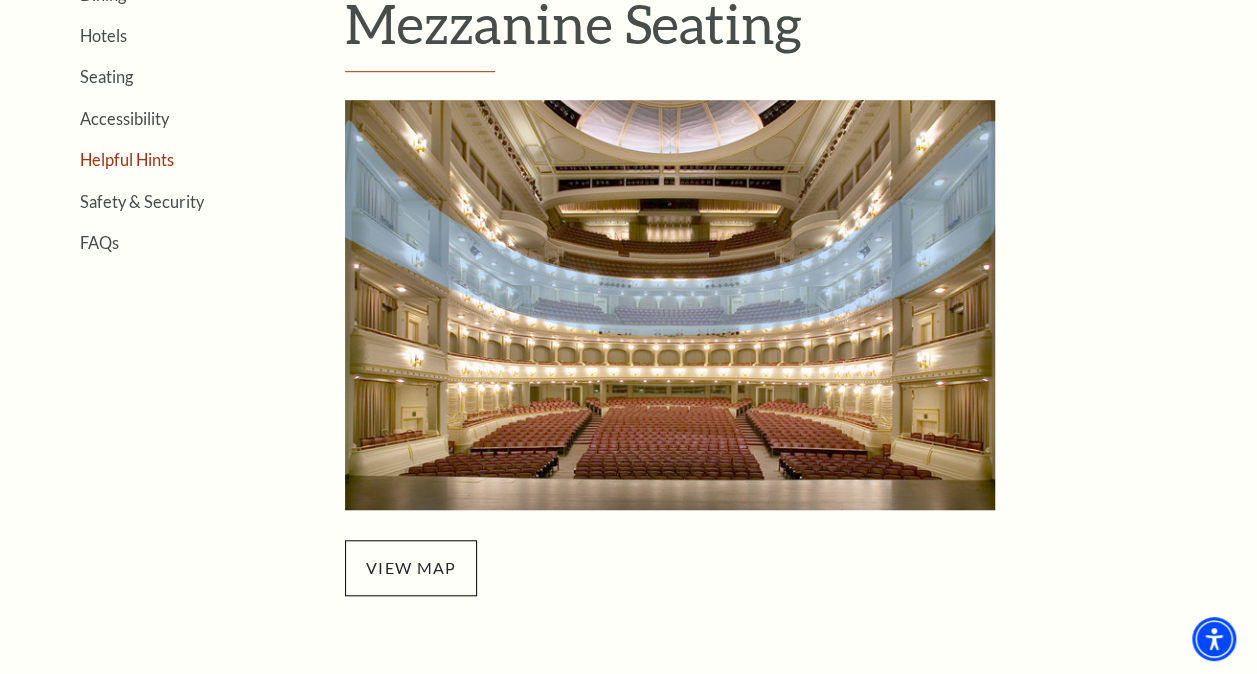 click on "Helpful Hints" at bounding box center (127, 159) 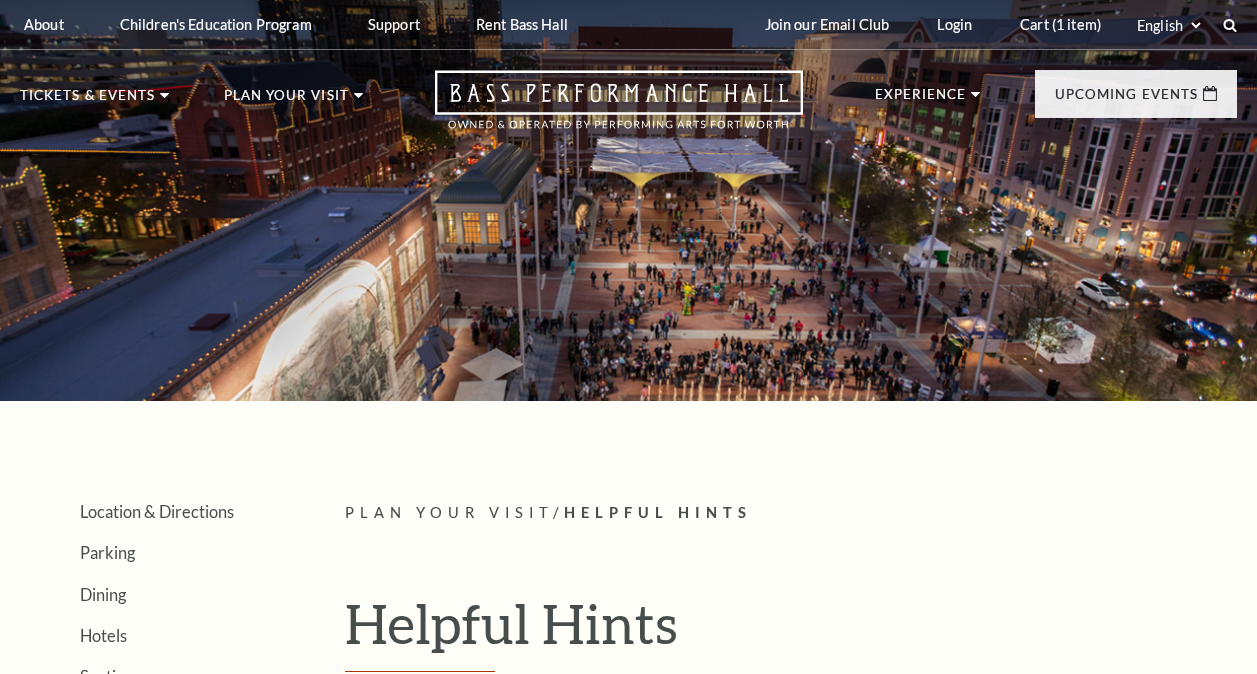 scroll, scrollTop: 0, scrollLeft: 0, axis: both 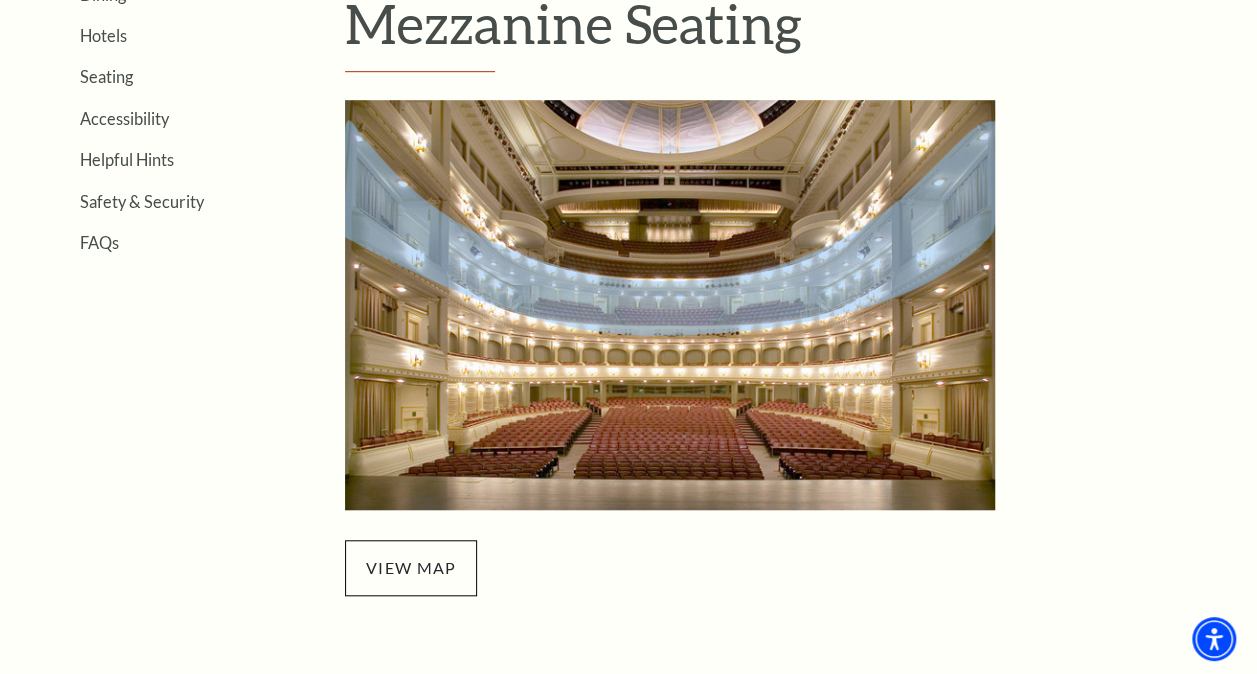 click at bounding box center (670, 305) 